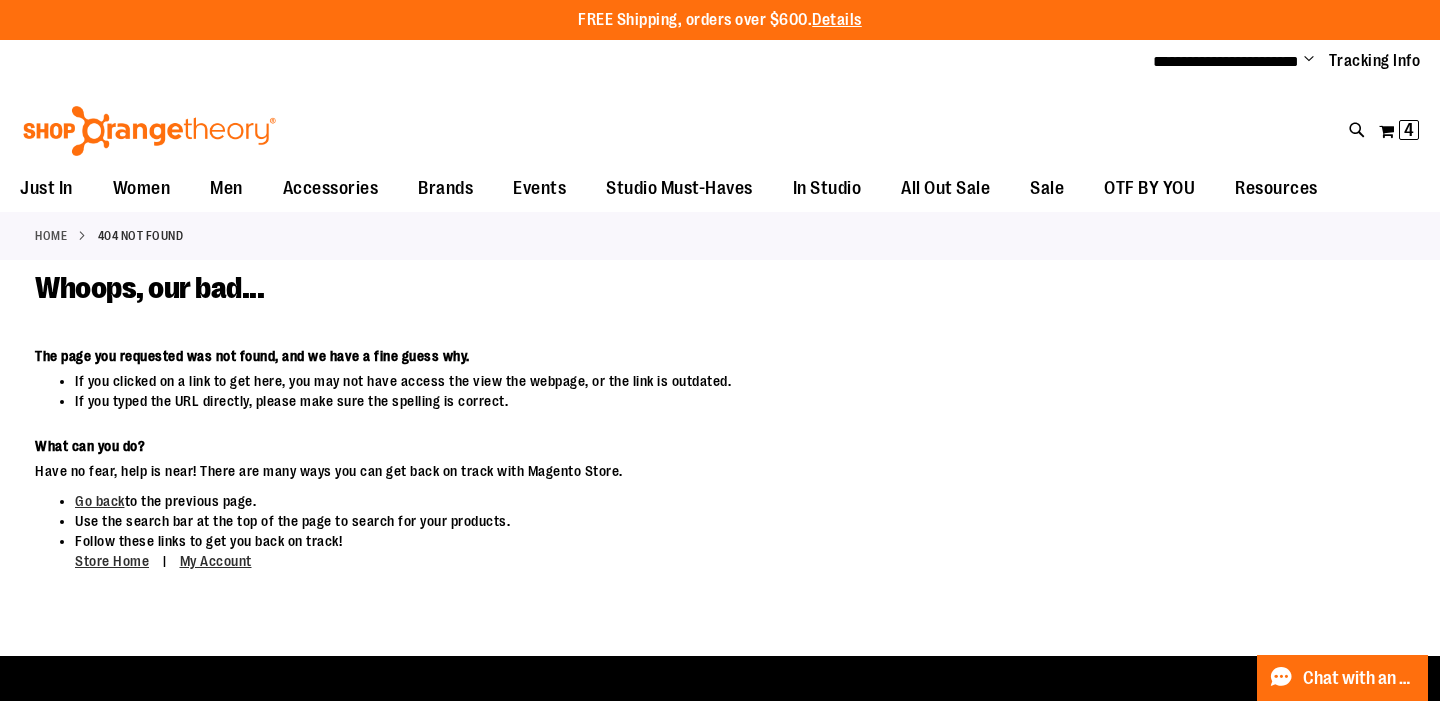 scroll, scrollTop: 0, scrollLeft: 0, axis: both 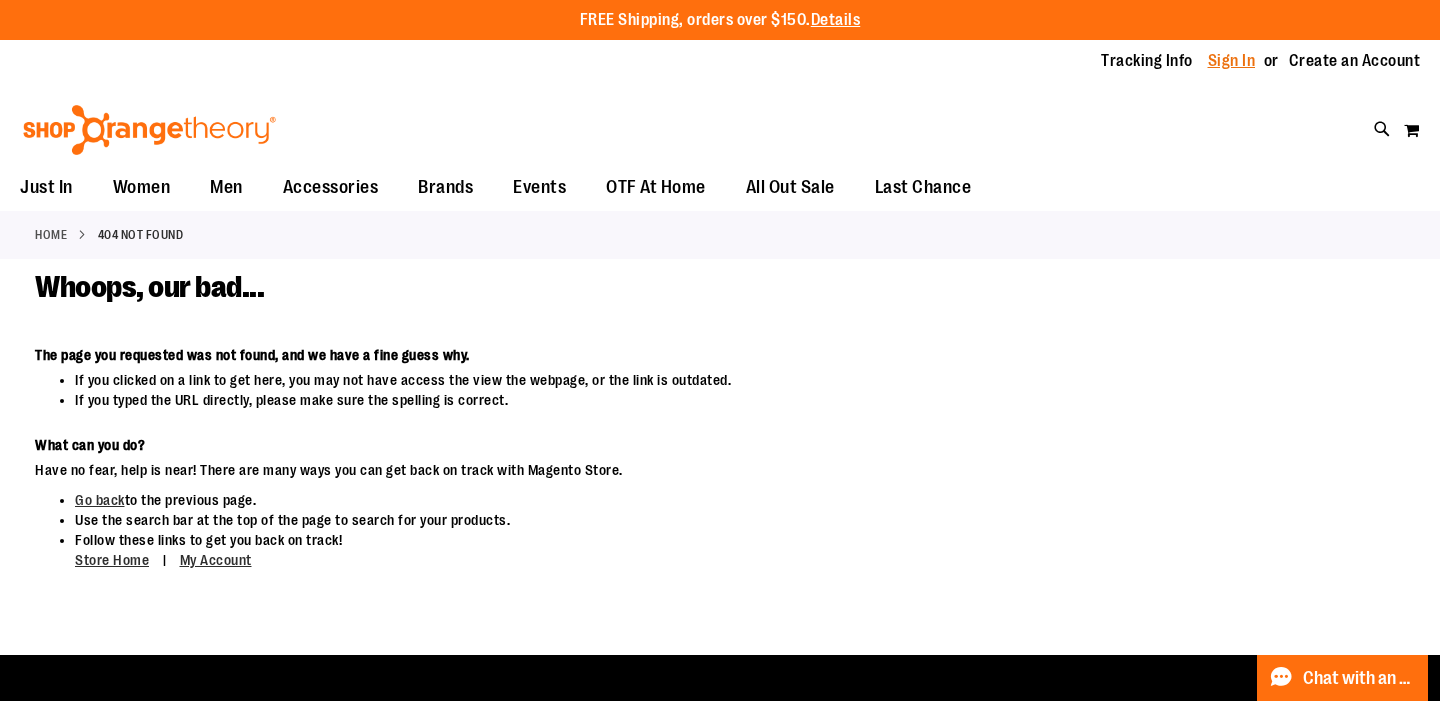 type on "**********" 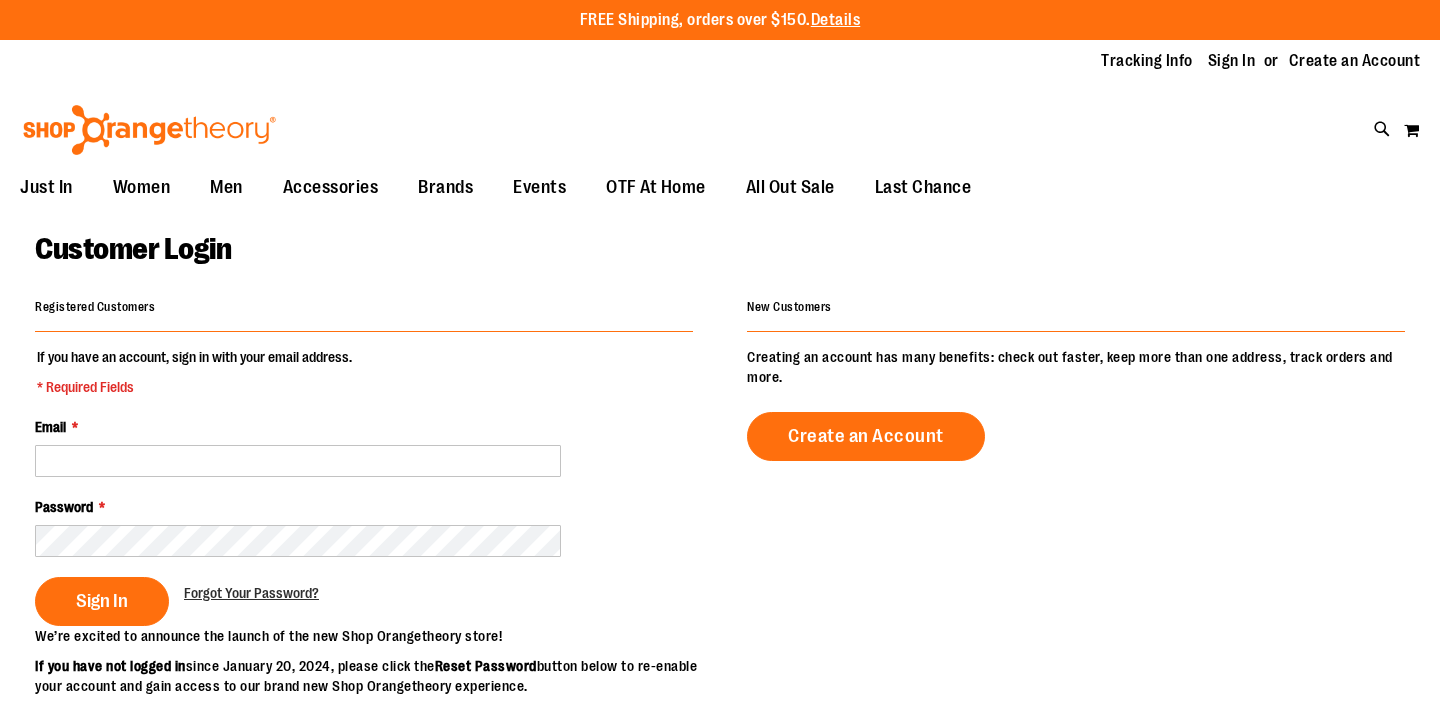scroll, scrollTop: 0, scrollLeft: 0, axis: both 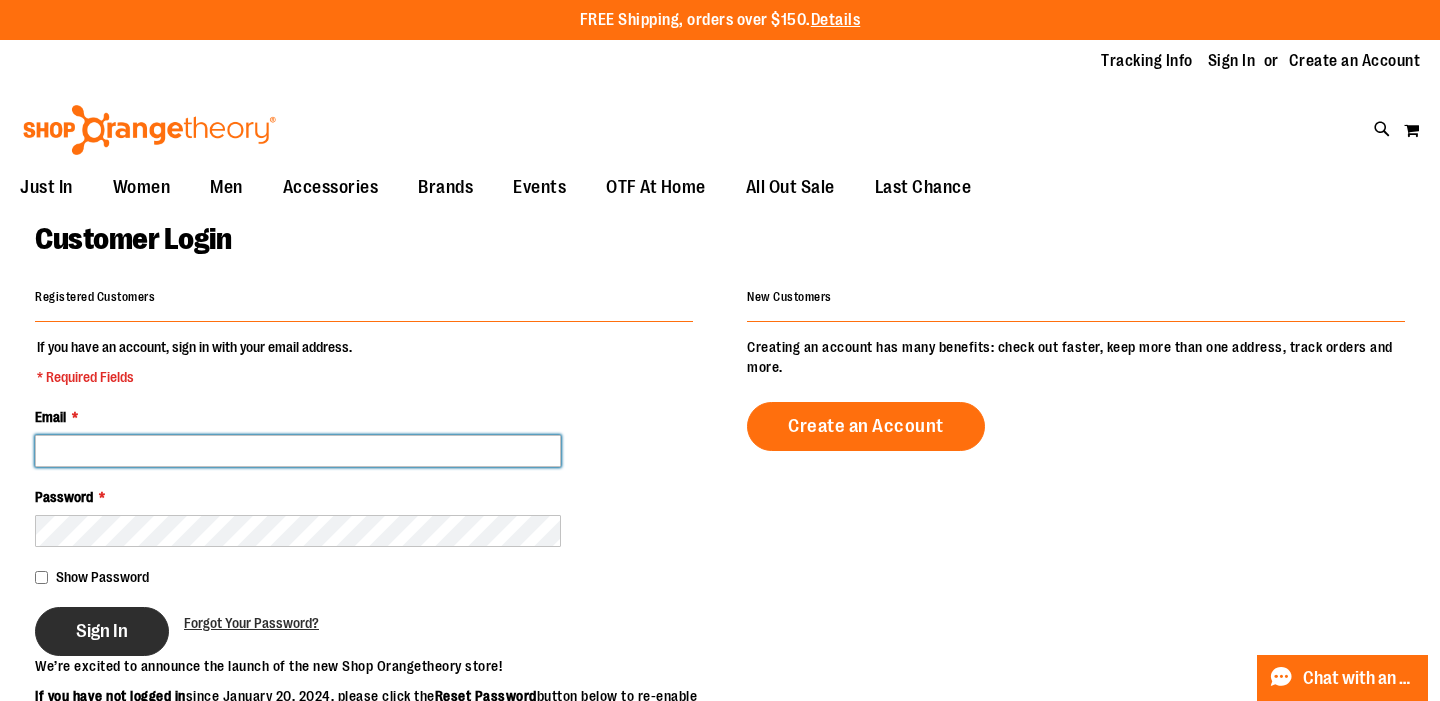 type on "**********" 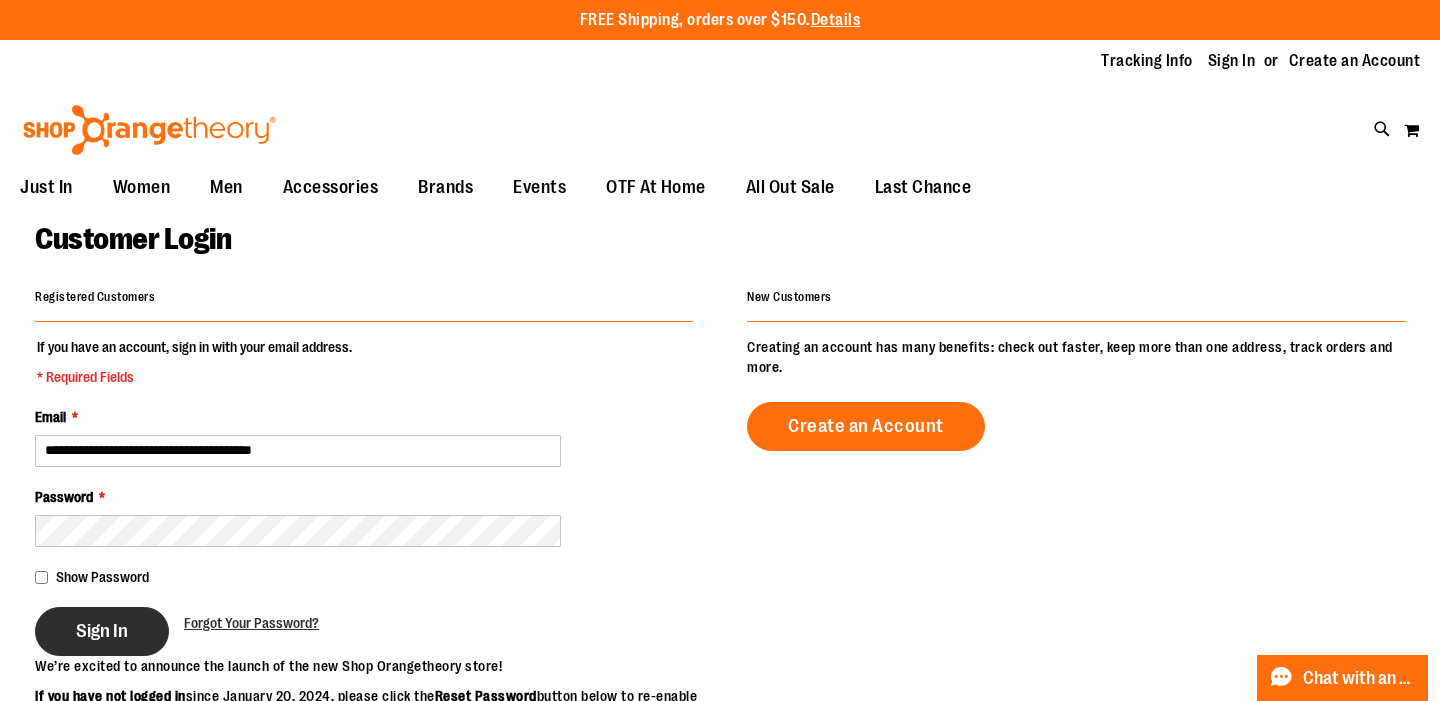 type on "**********" 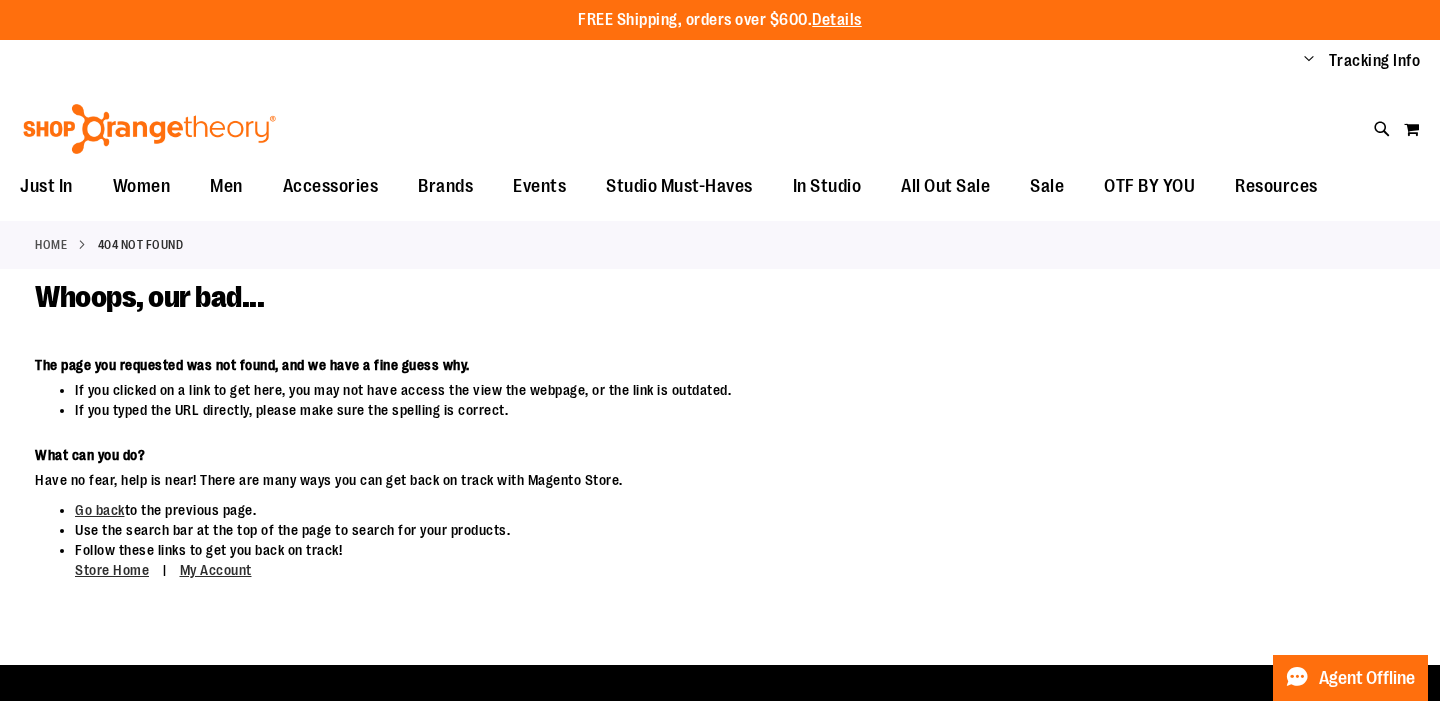 scroll, scrollTop: 0, scrollLeft: 0, axis: both 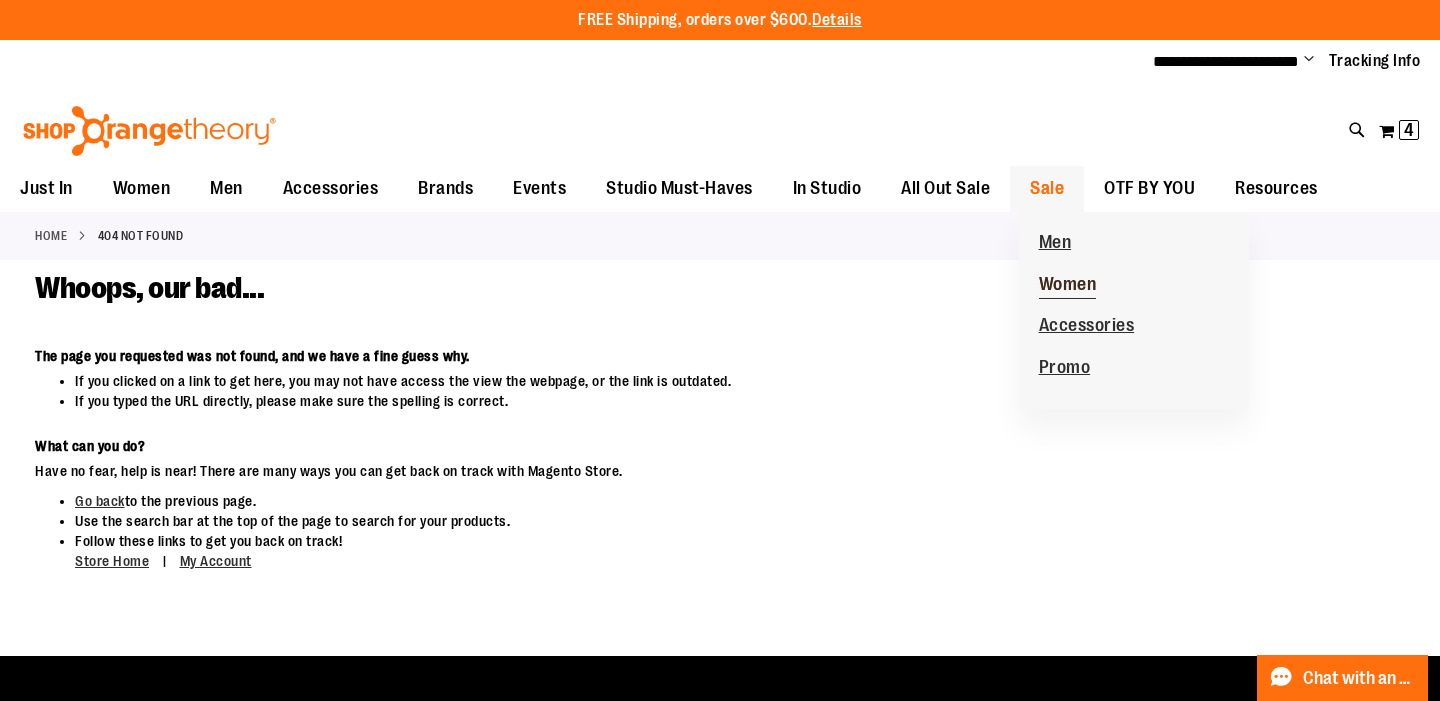 type on "**********" 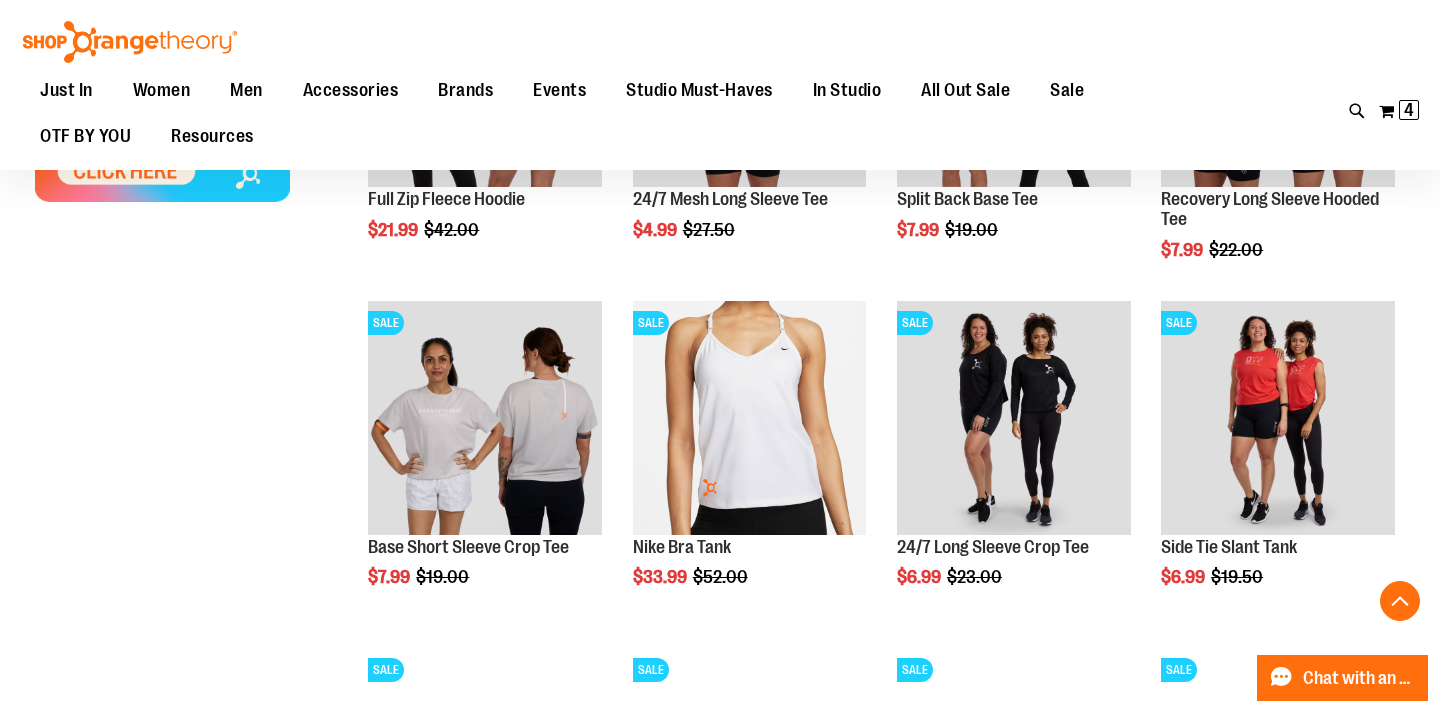 scroll, scrollTop: 1259, scrollLeft: 0, axis: vertical 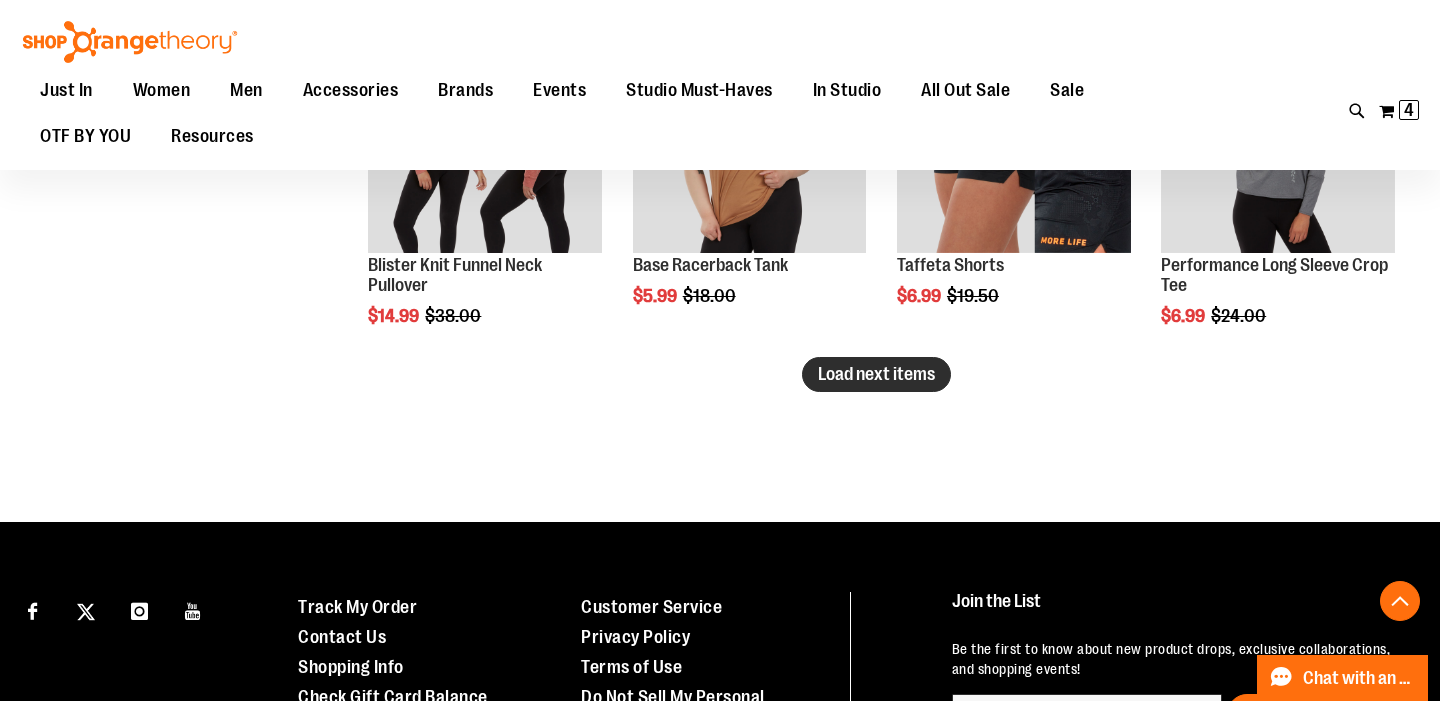 type on "**********" 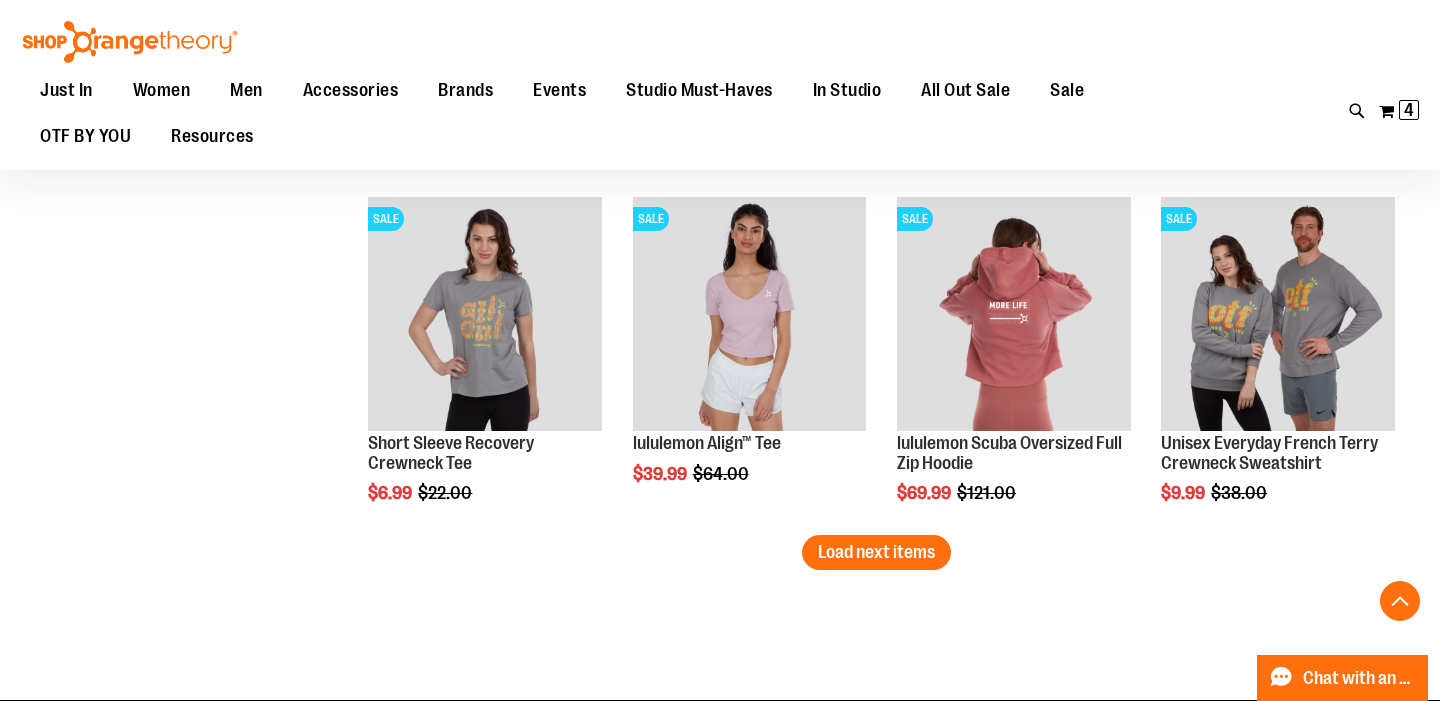 scroll, scrollTop: 3818, scrollLeft: 0, axis: vertical 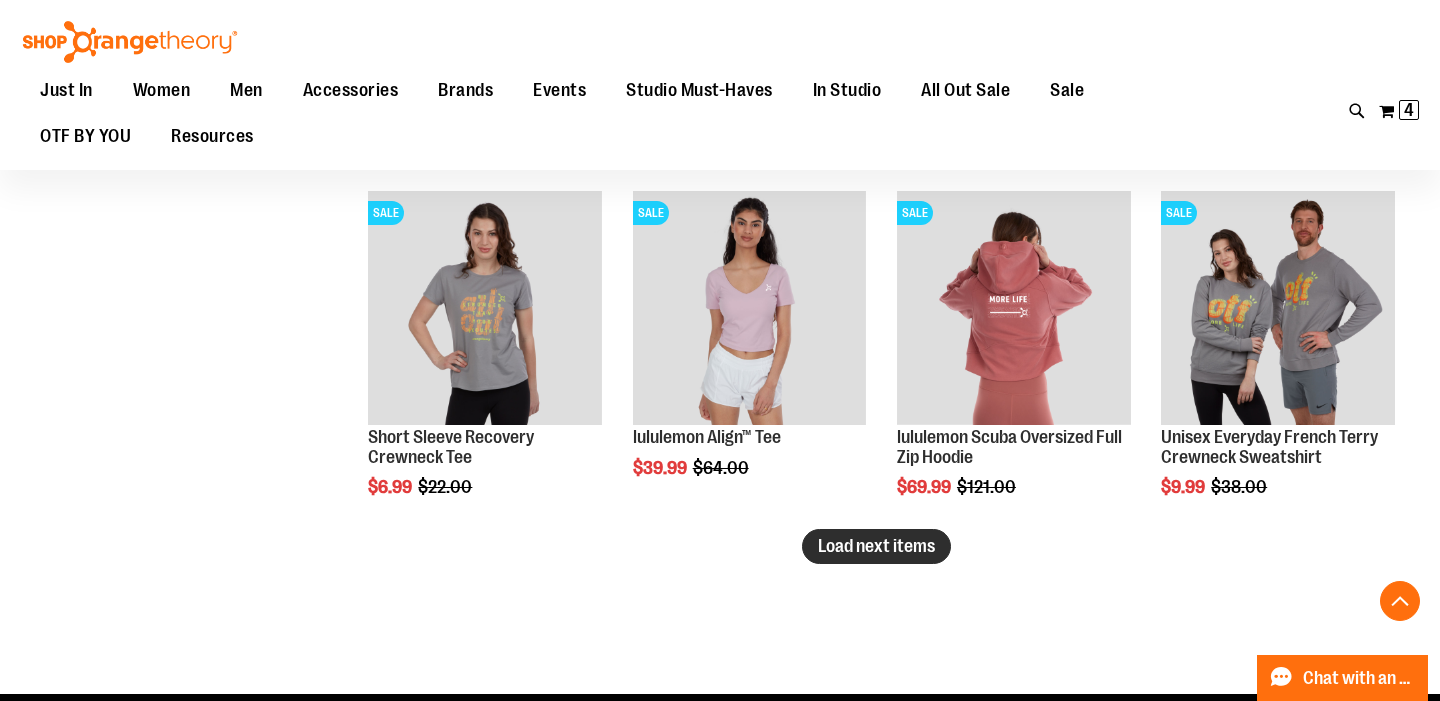 click on "Load next items" at bounding box center (876, 546) 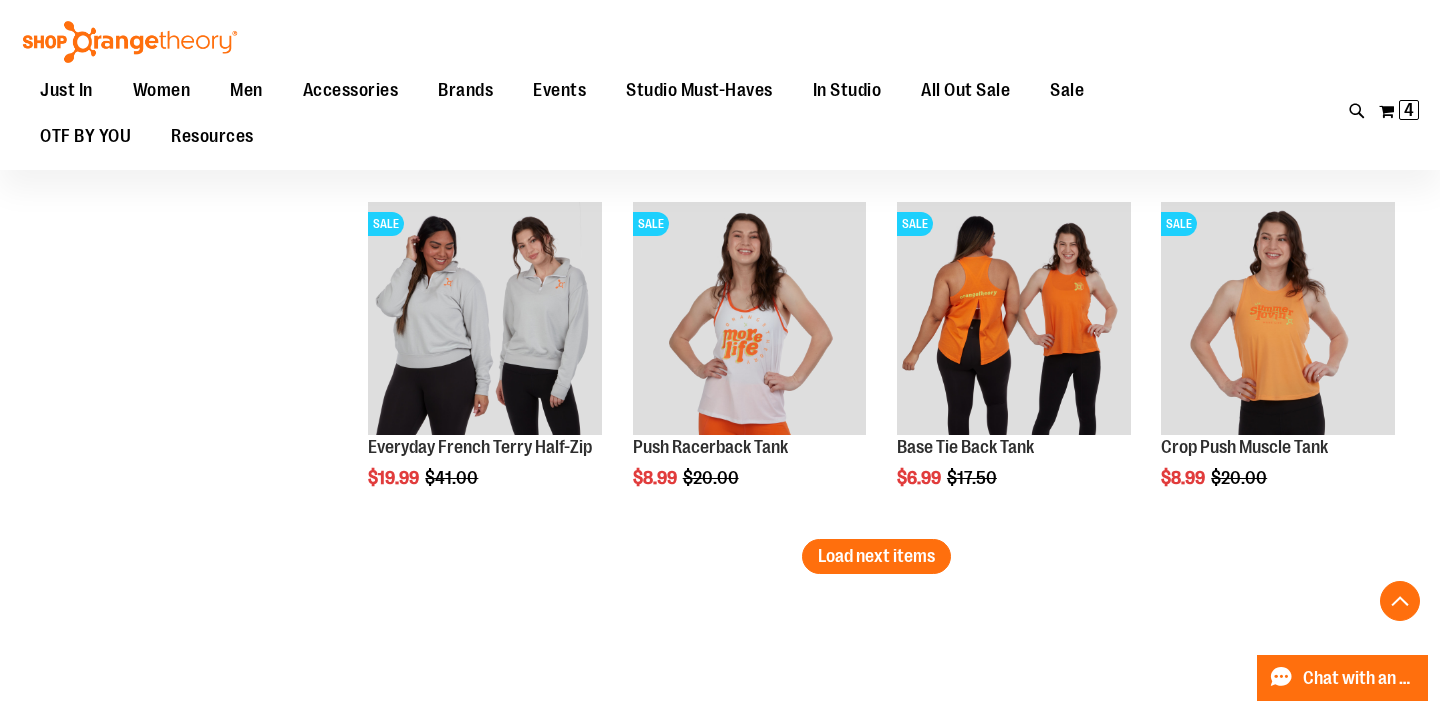 scroll, scrollTop: 4841, scrollLeft: 0, axis: vertical 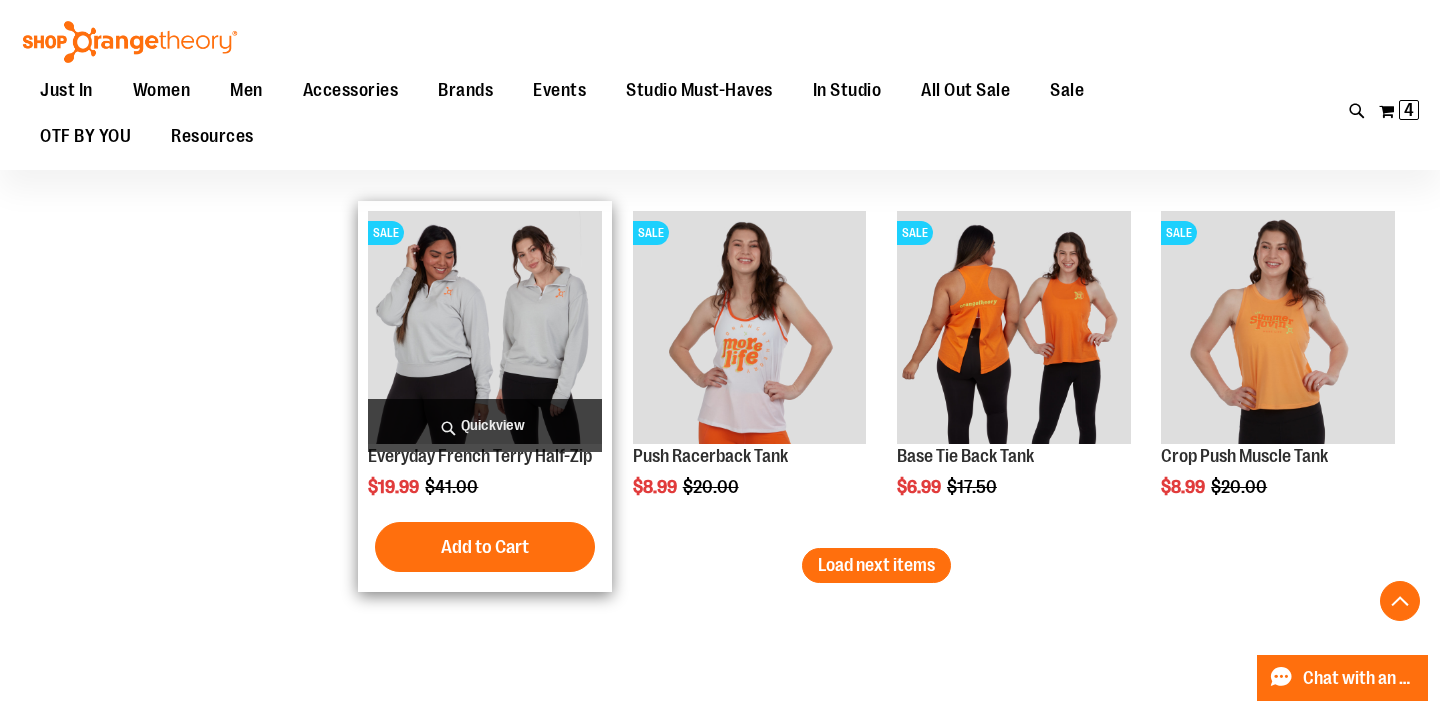 click at bounding box center (485, 328) 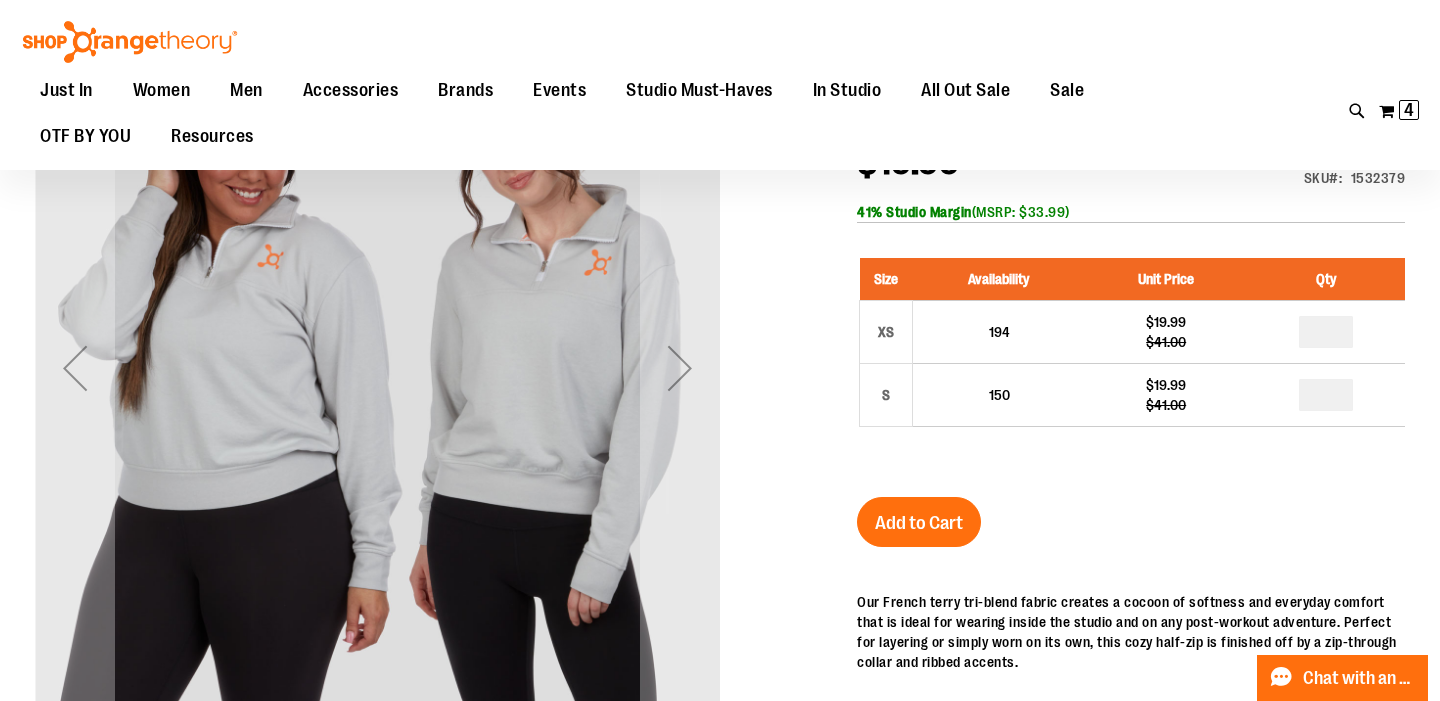 scroll, scrollTop: 258, scrollLeft: 0, axis: vertical 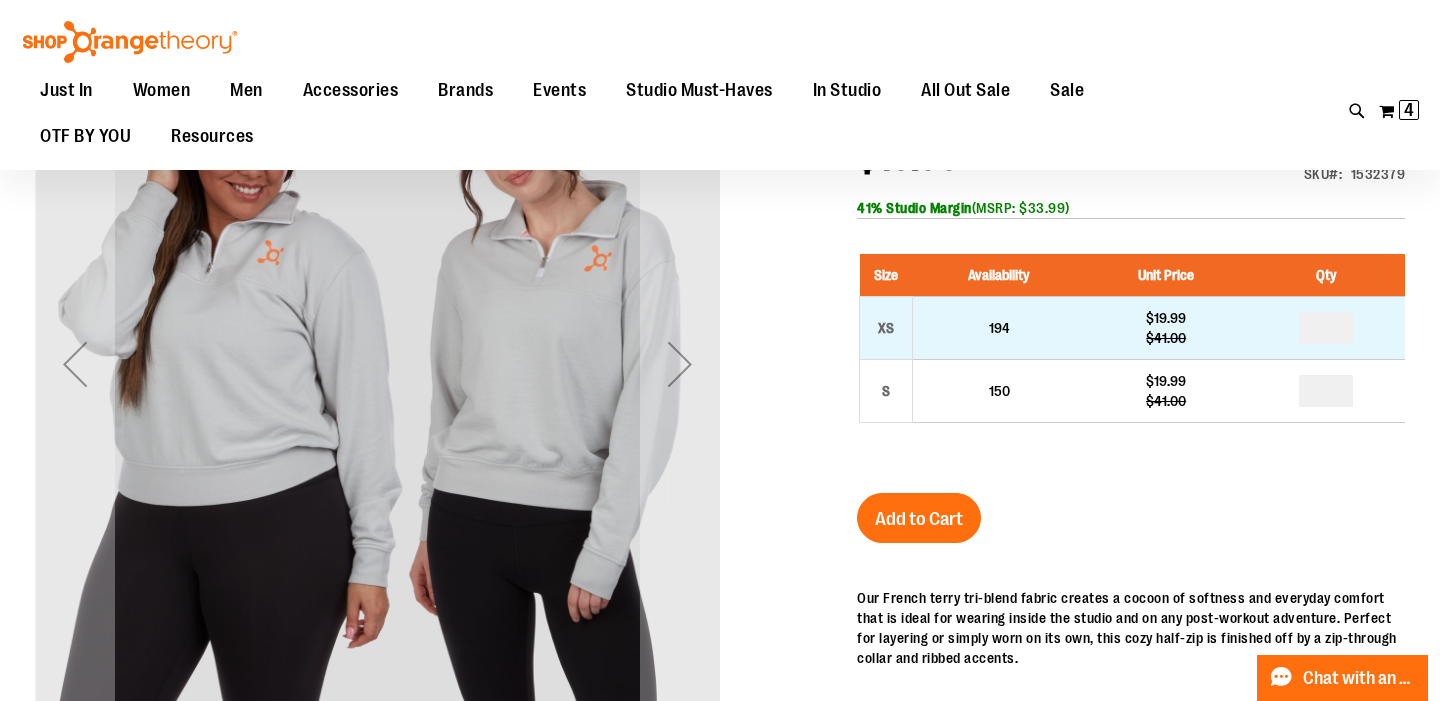 type on "**********" 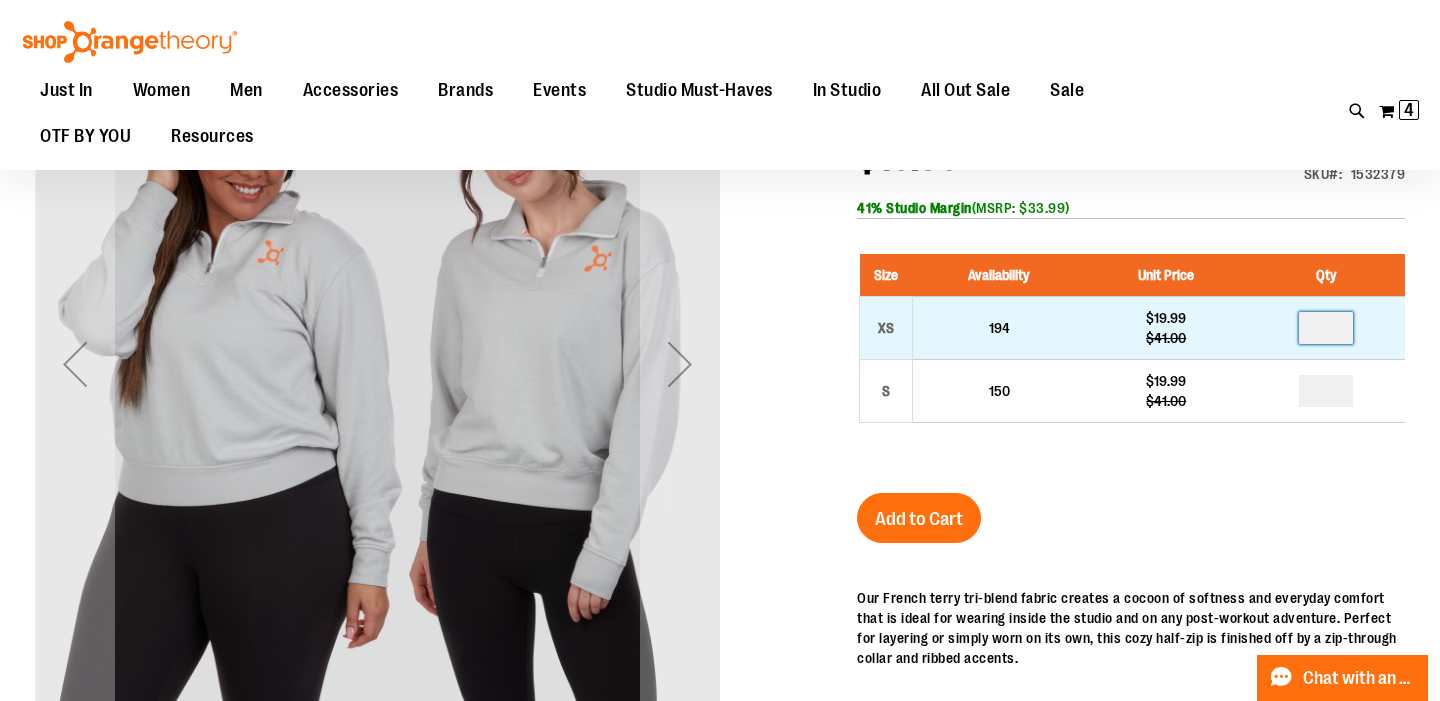 click at bounding box center [1326, 328] 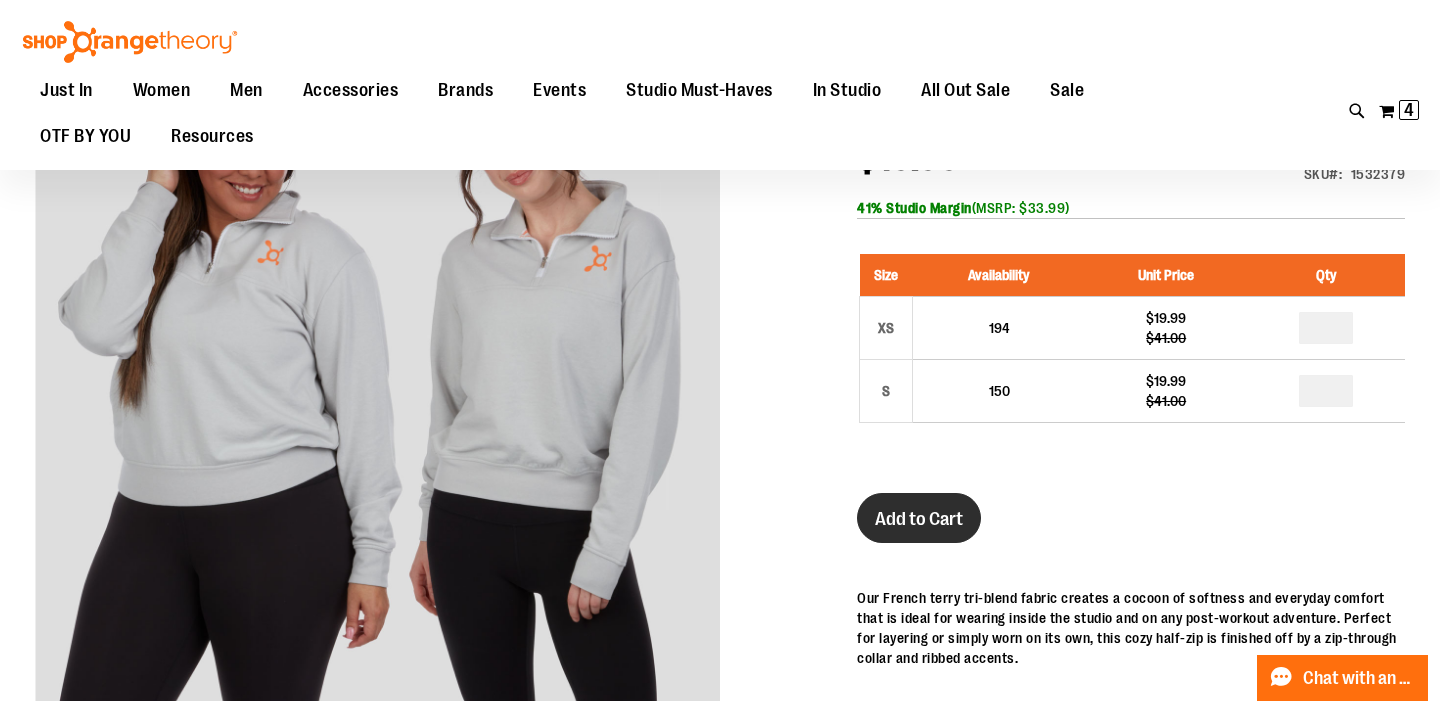 click on "Add to Cart" at bounding box center (919, 519) 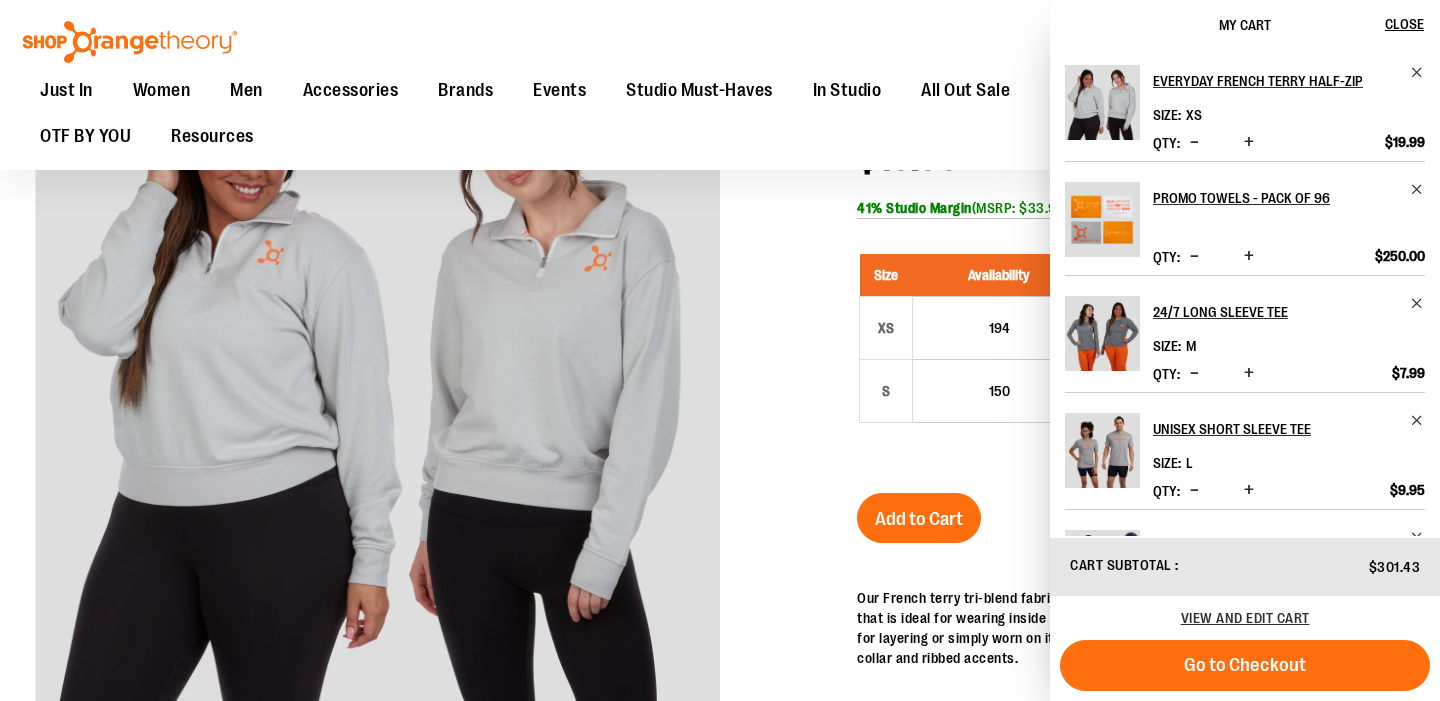 click at bounding box center (720, 489) 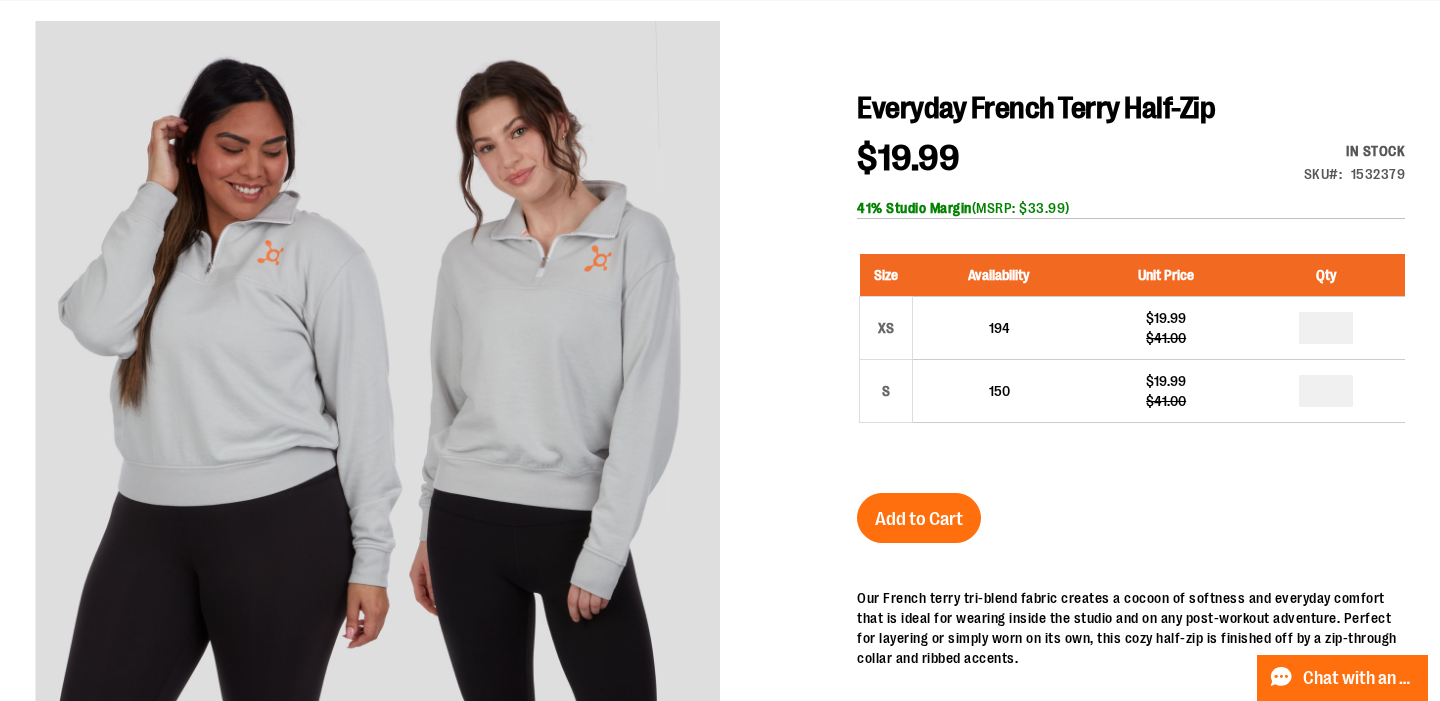 scroll, scrollTop: 0, scrollLeft: 0, axis: both 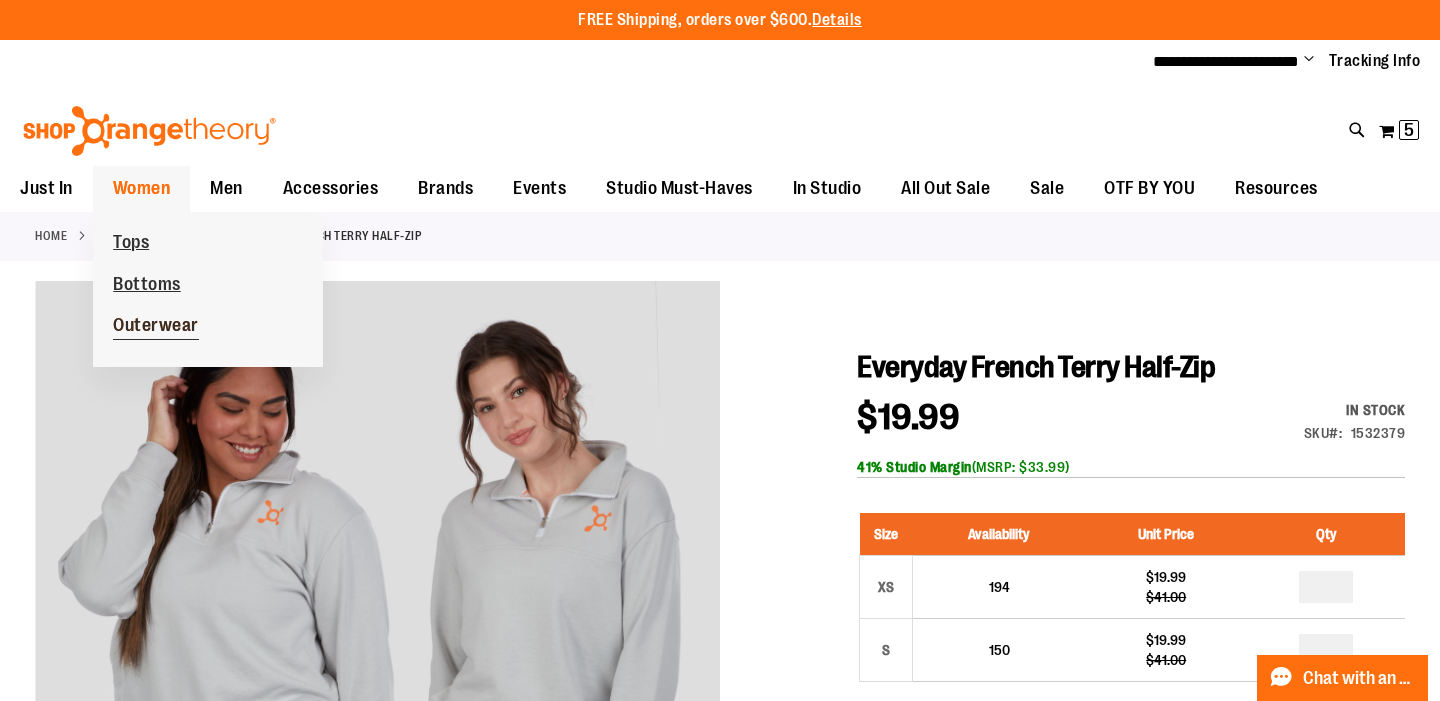click on "Outerwear" at bounding box center (156, 327) 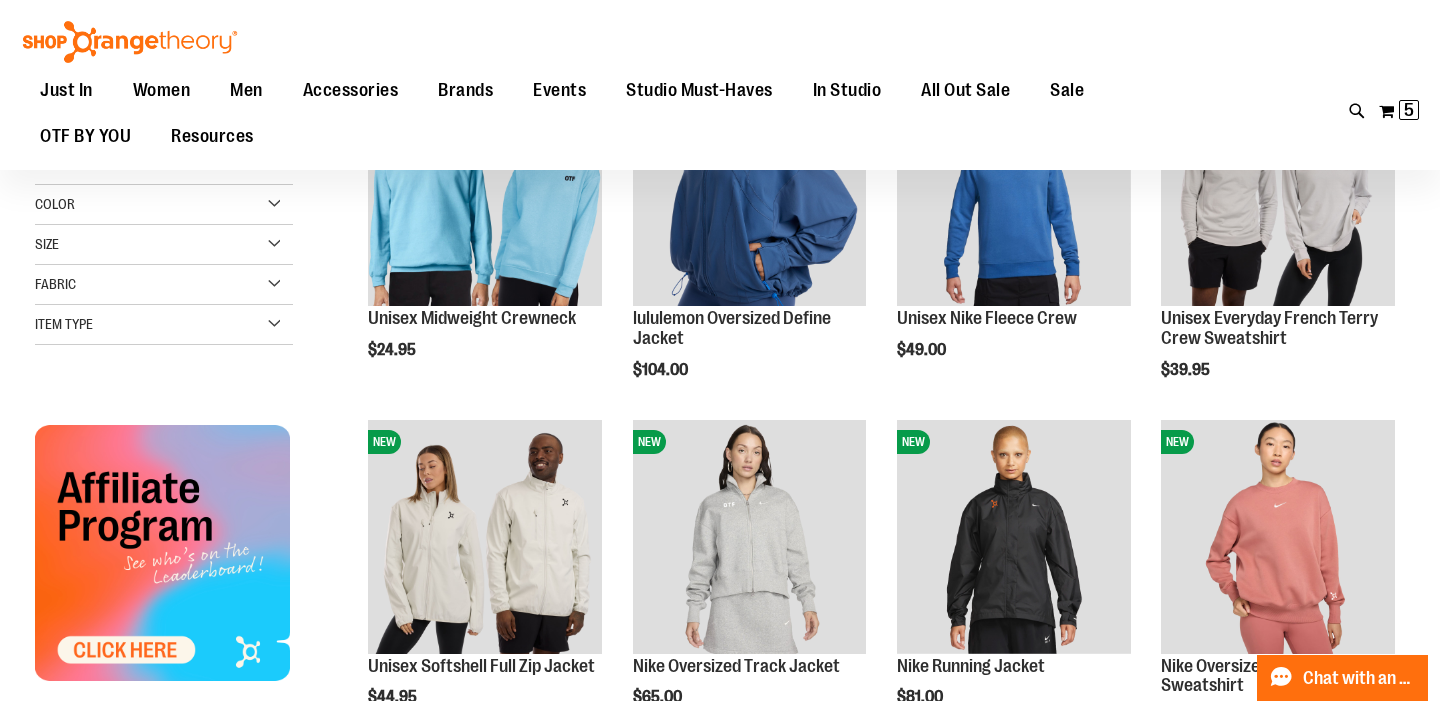 scroll, scrollTop: 143, scrollLeft: 0, axis: vertical 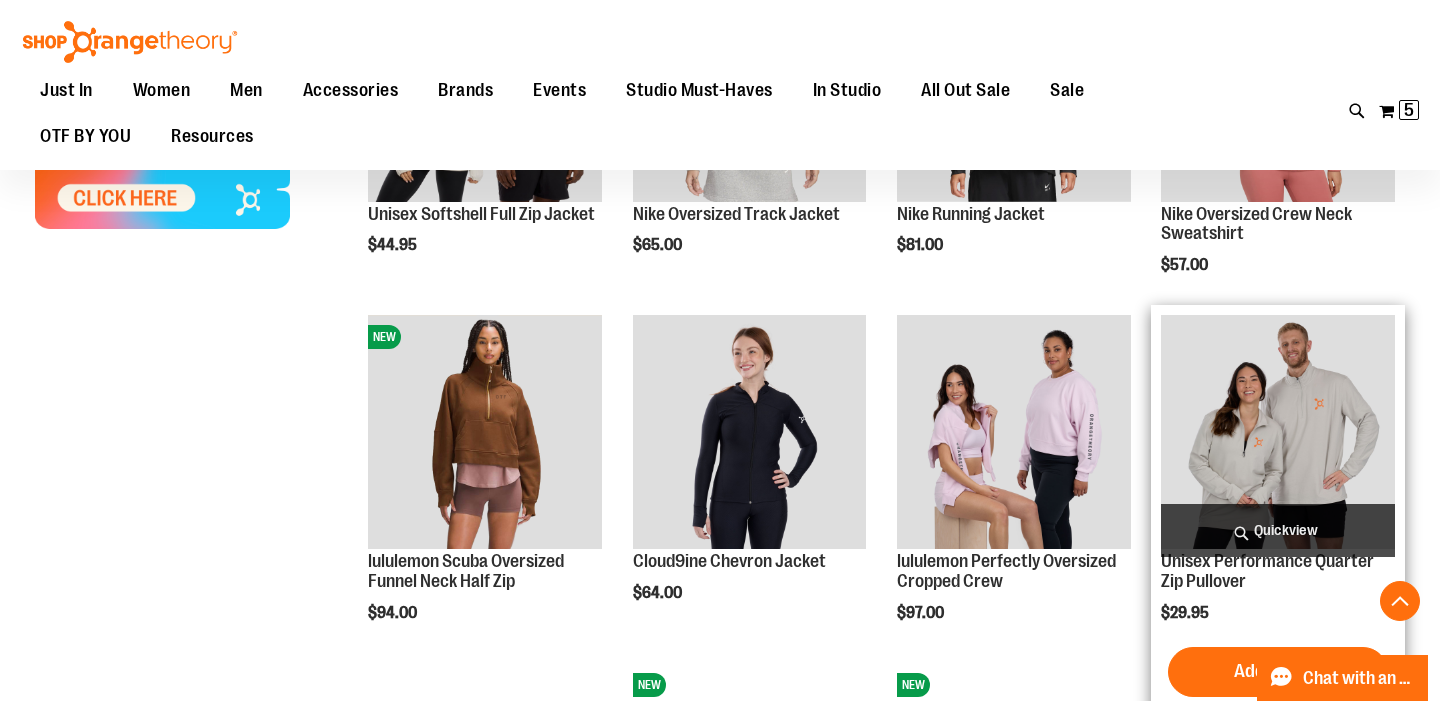 type on "**********" 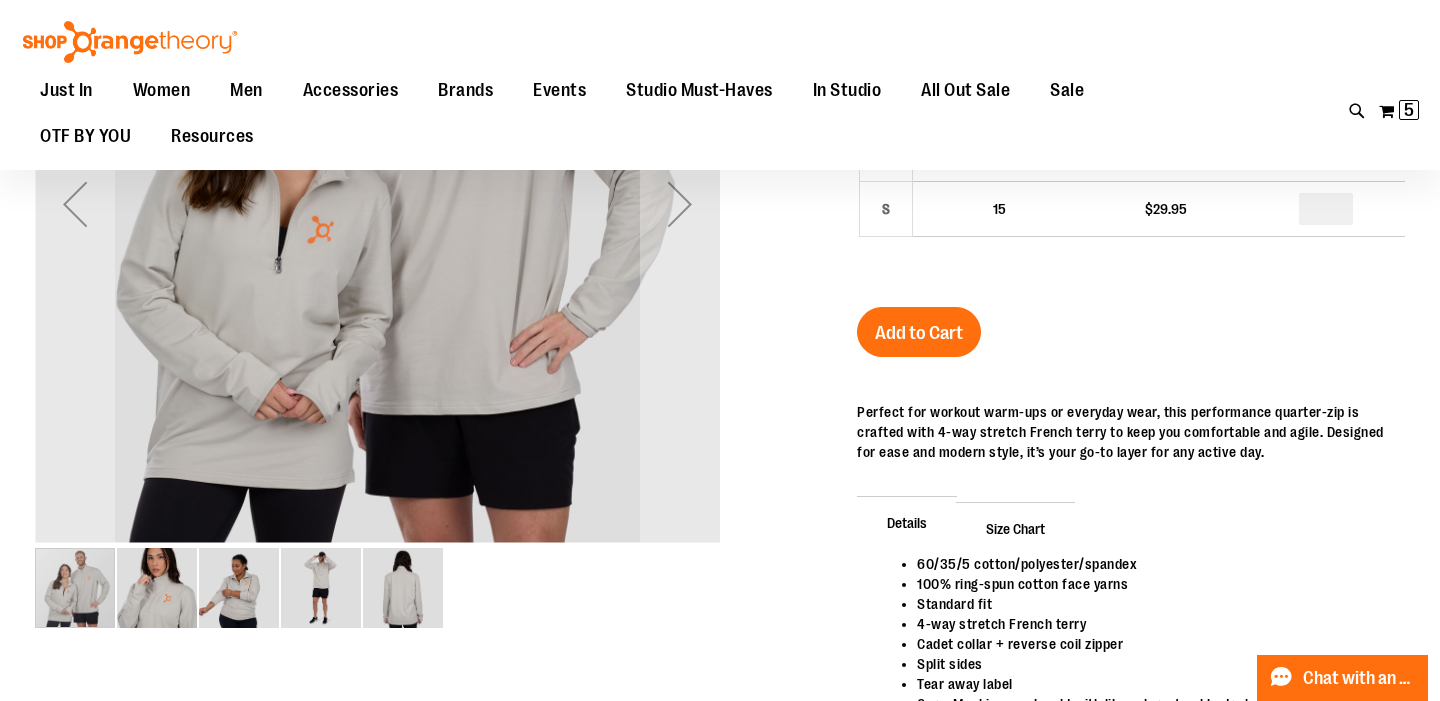 scroll, scrollTop: 87, scrollLeft: 0, axis: vertical 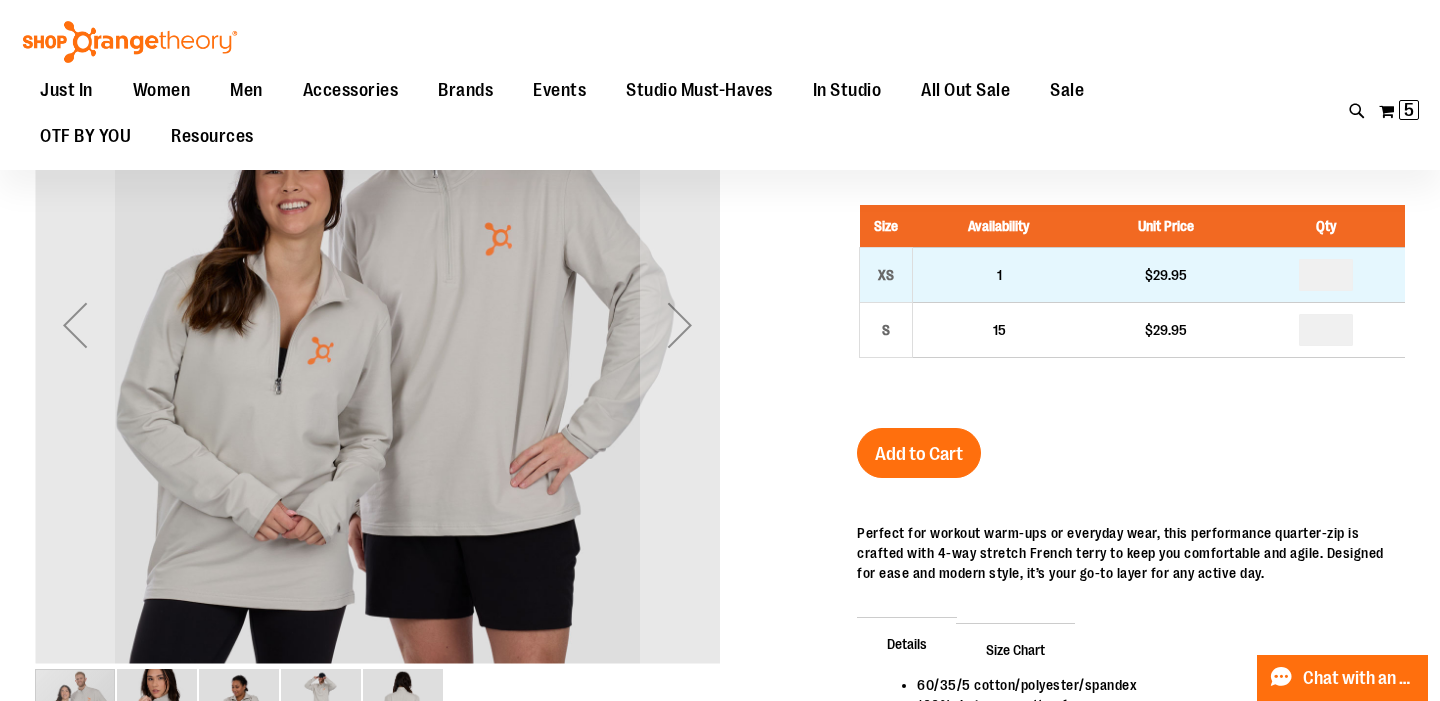 type on "**********" 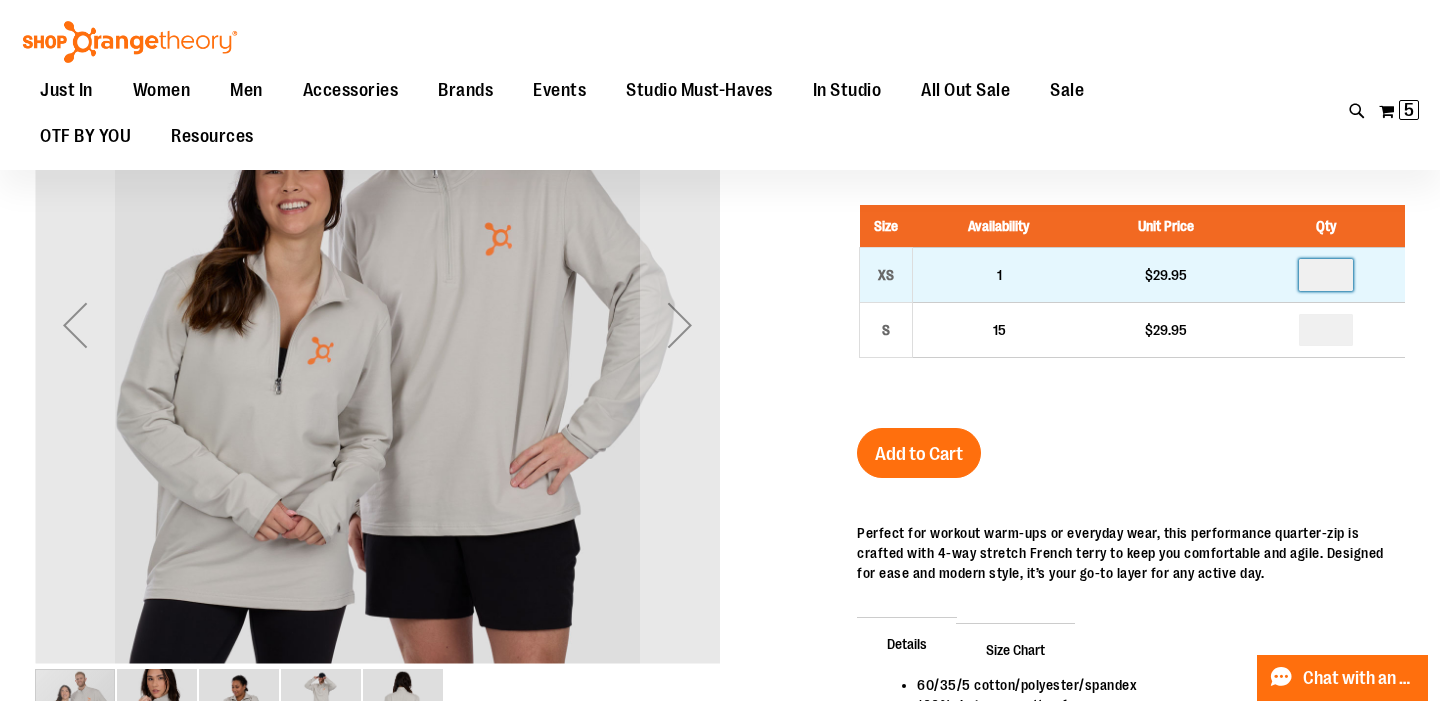 click at bounding box center [1326, 275] 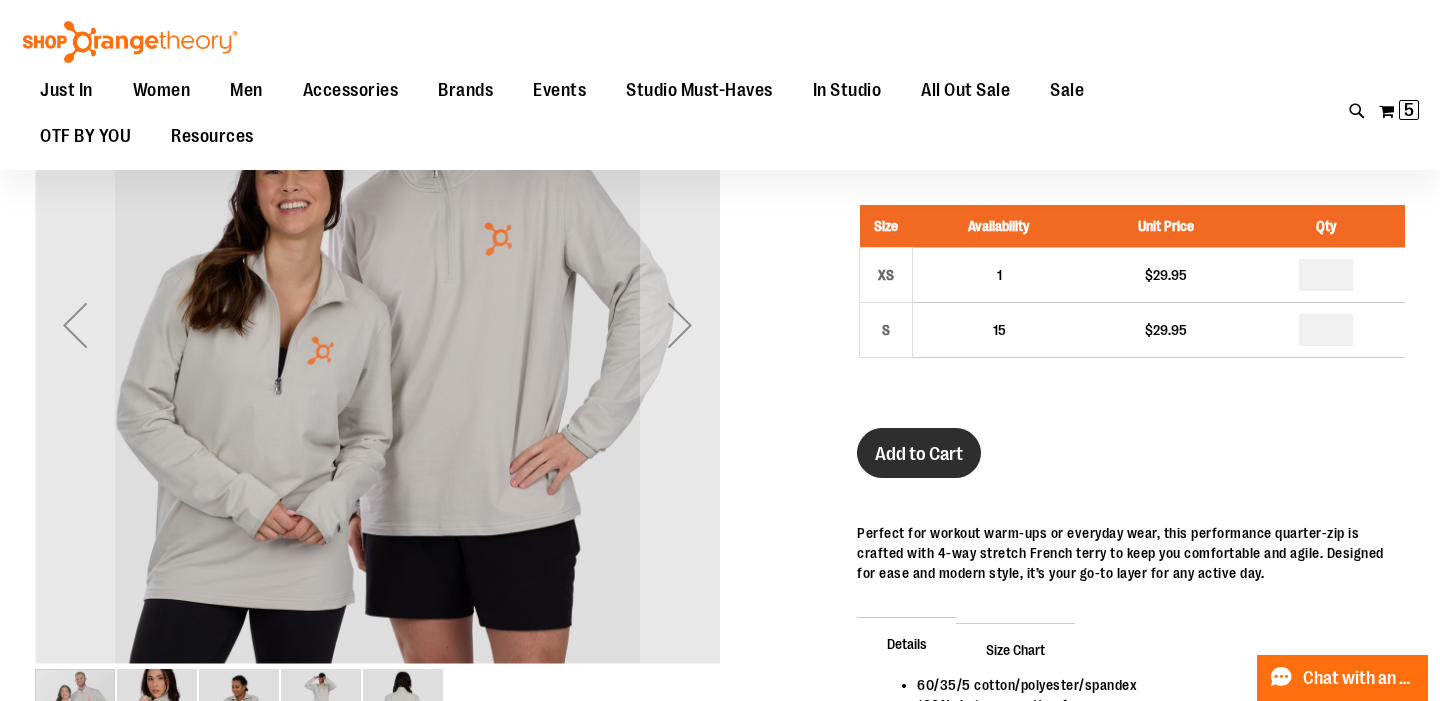 click on "Add to Cart" at bounding box center [919, 454] 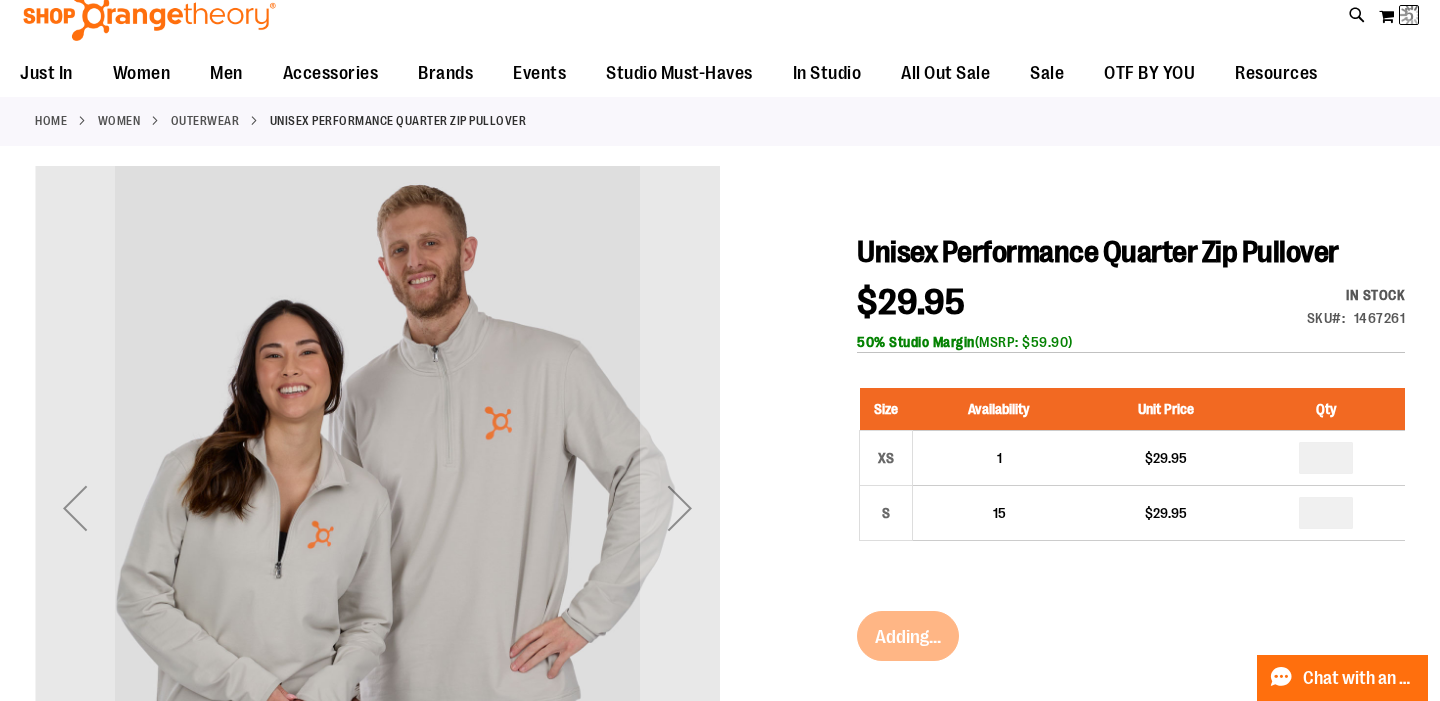 scroll, scrollTop: 0, scrollLeft: 0, axis: both 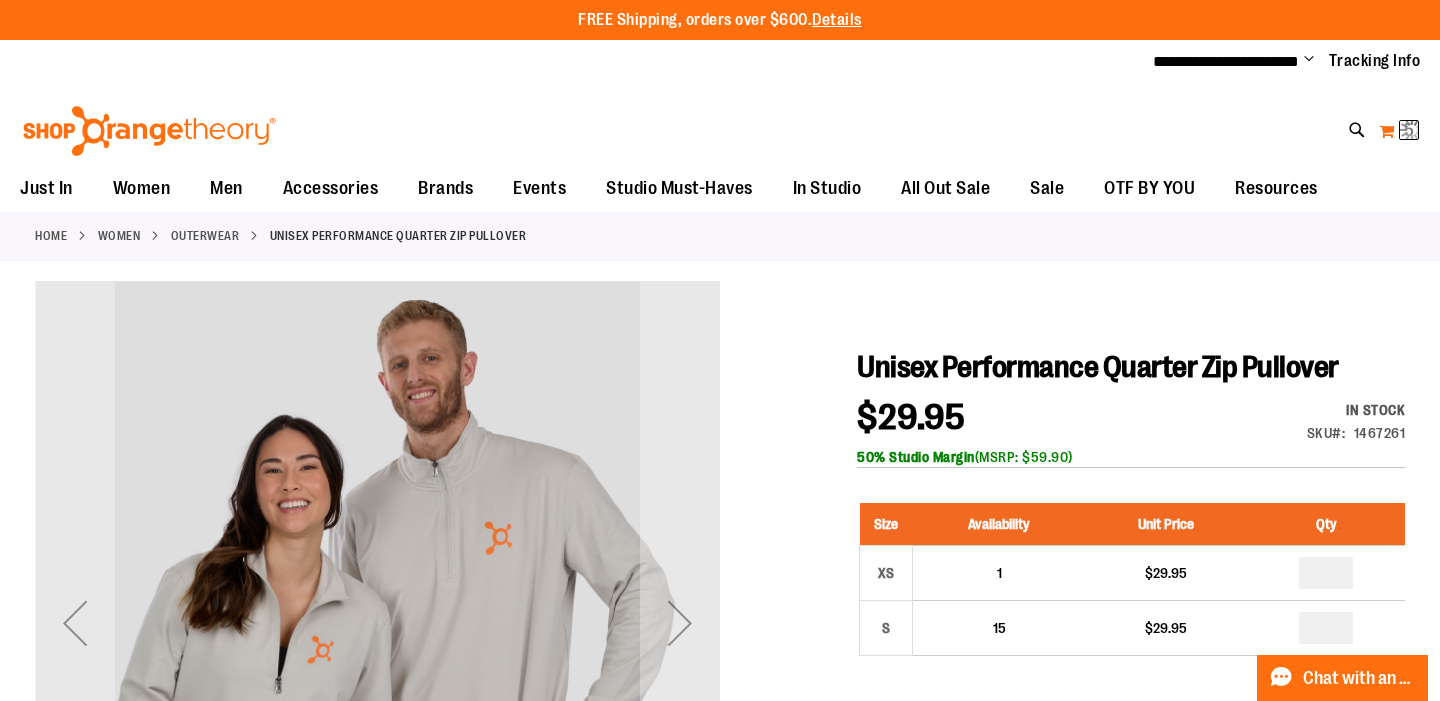 click on "My Cart
5
5
items" at bounding box center (1399, 131) 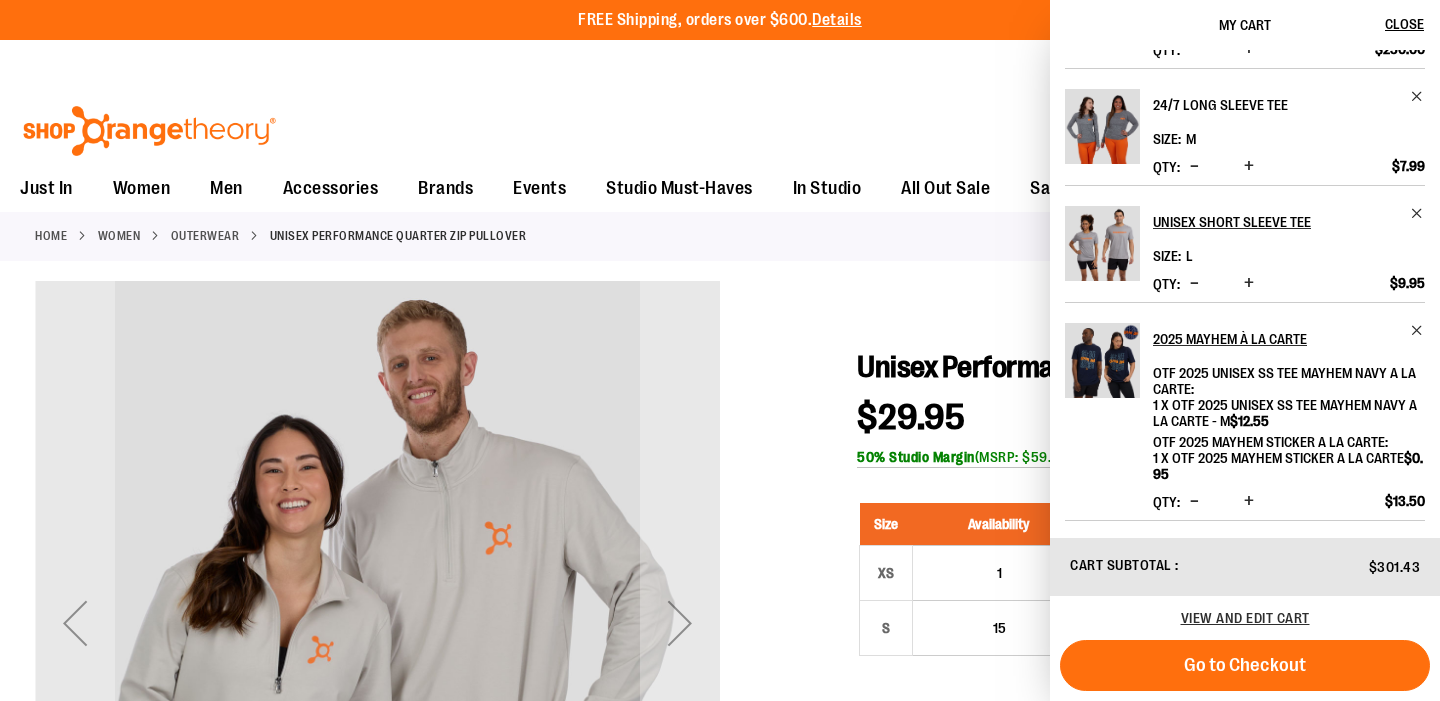 scroll, scrollTop: 0, scrollLeft: 0, axis: both 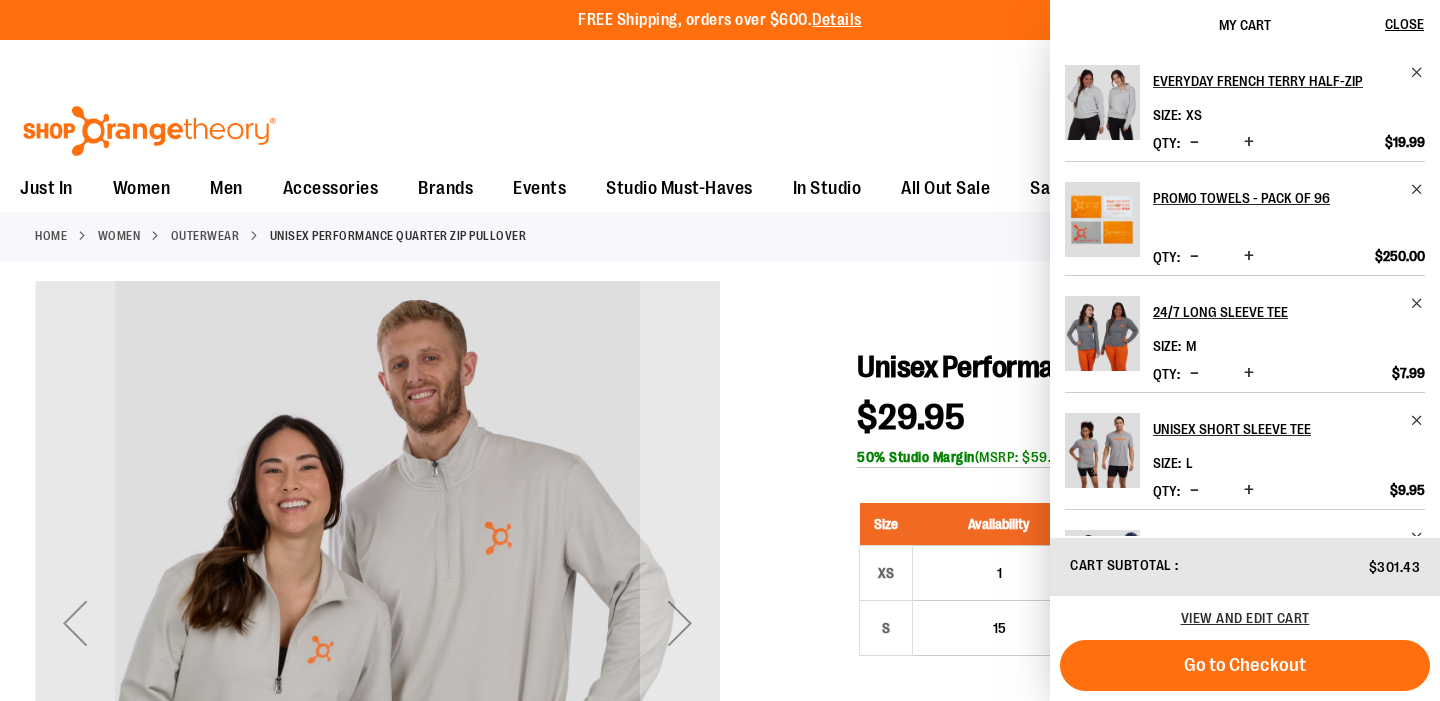 click on "Toggle Nav
Search
Popular Suggestions
Advanced Search" at bounding box center [720, 125] 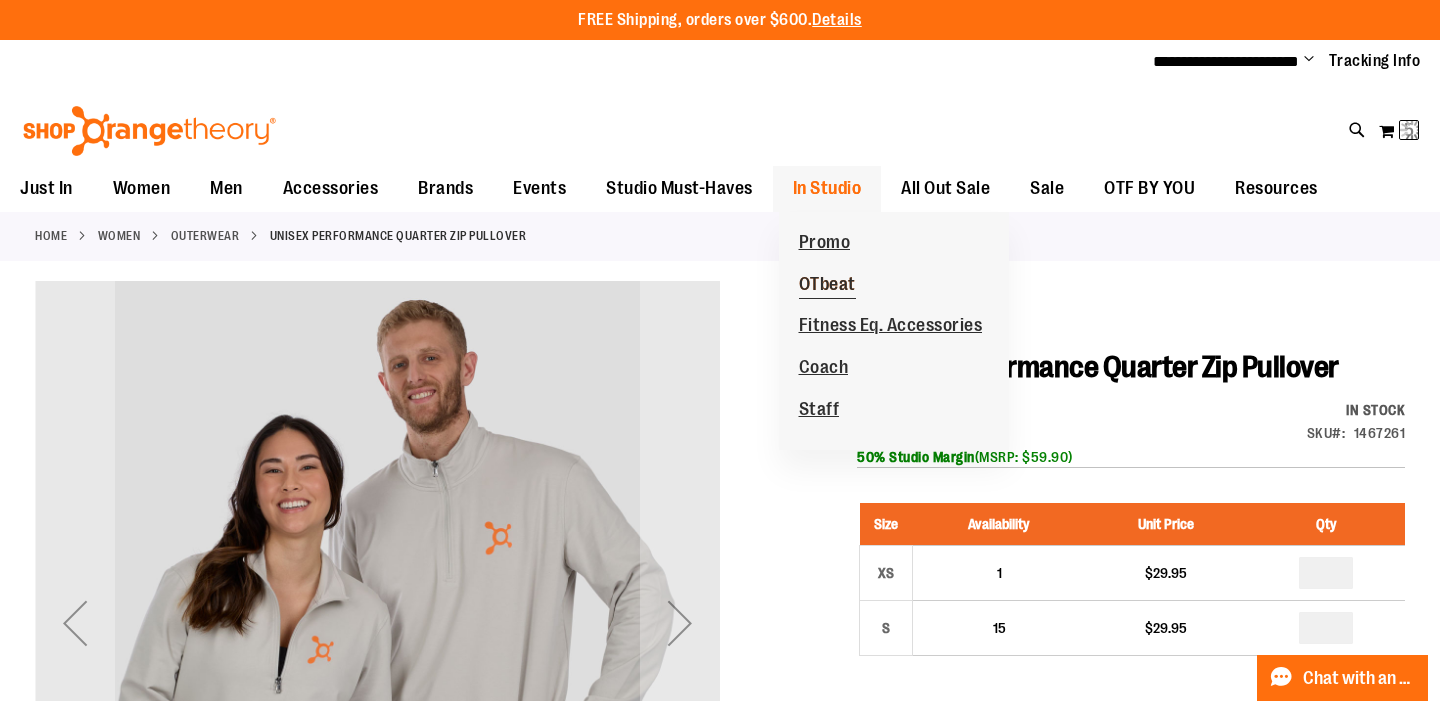 click on "OTbeat" at bounding box center [827, 286] 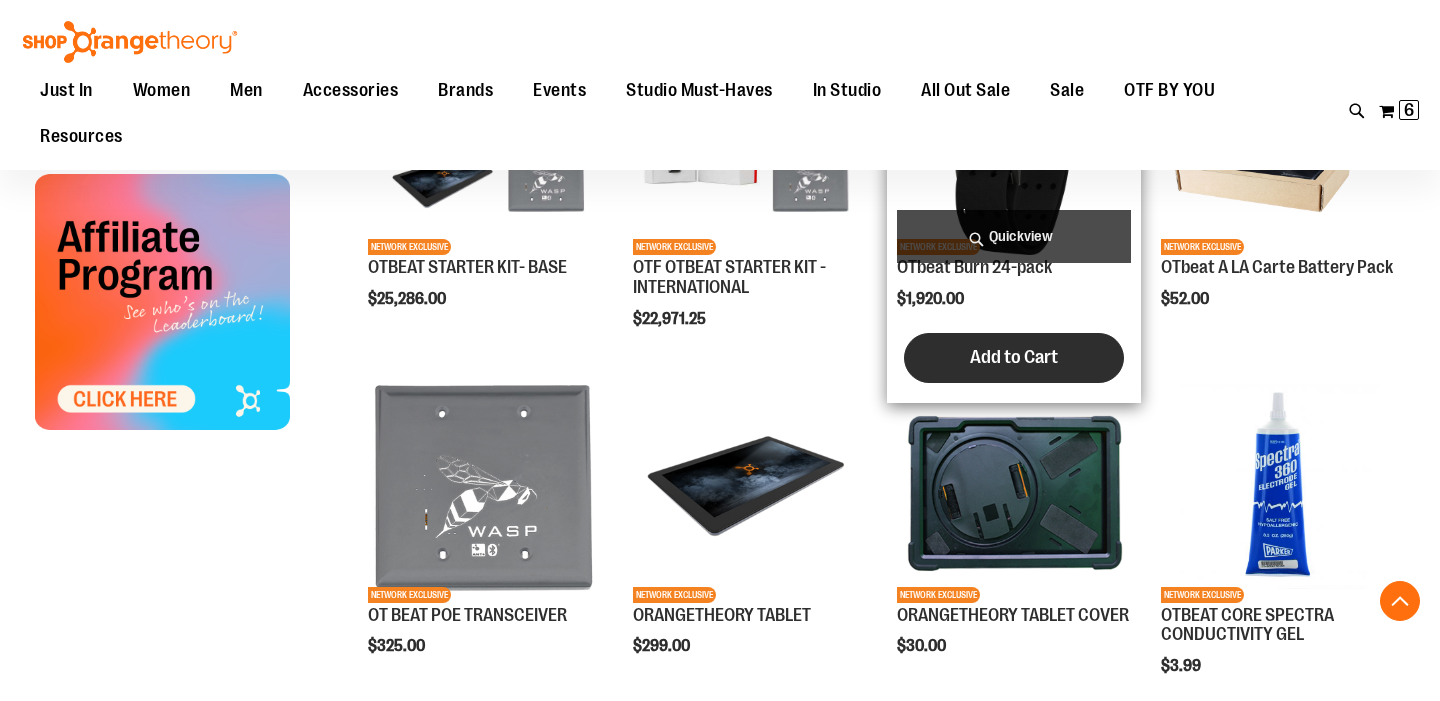 scroll, scrollTop: 489, scrollLeft: 0, axis: vertical 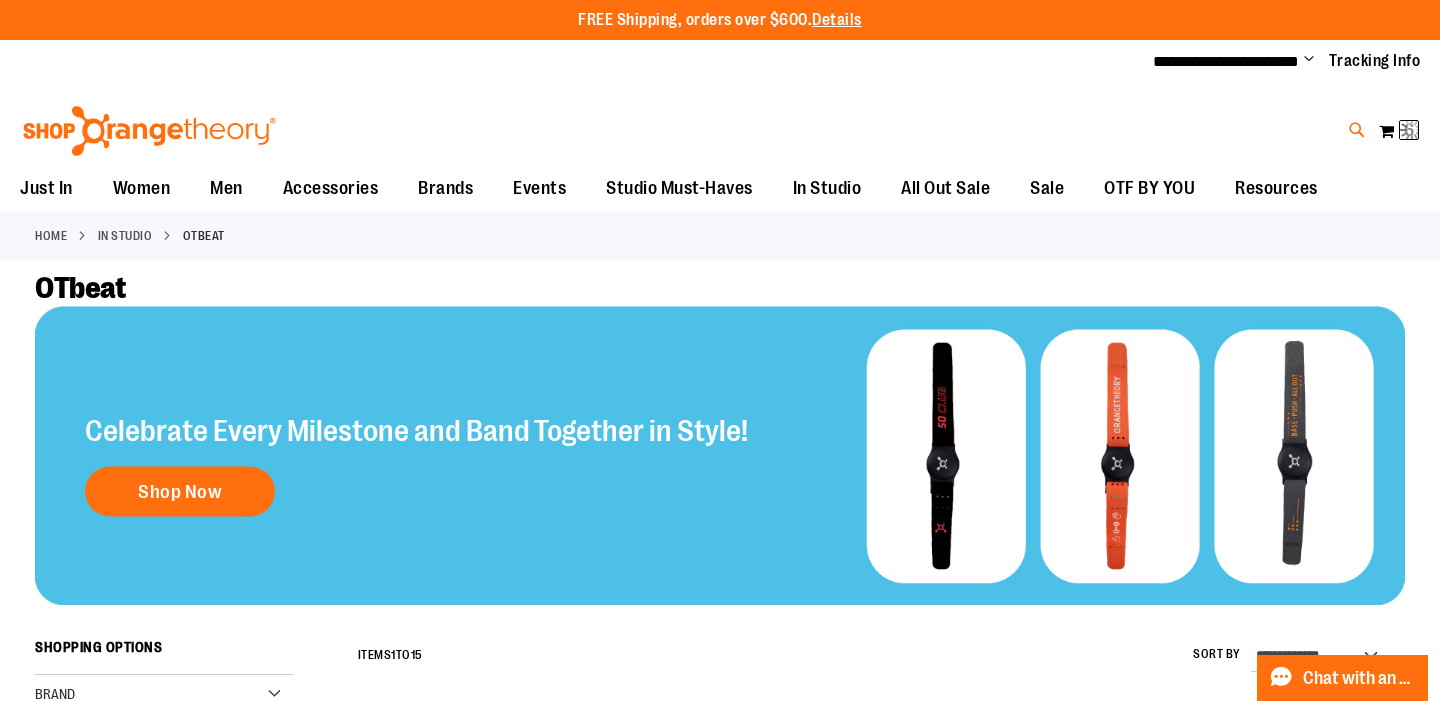click at bounding box center [1357, 130] 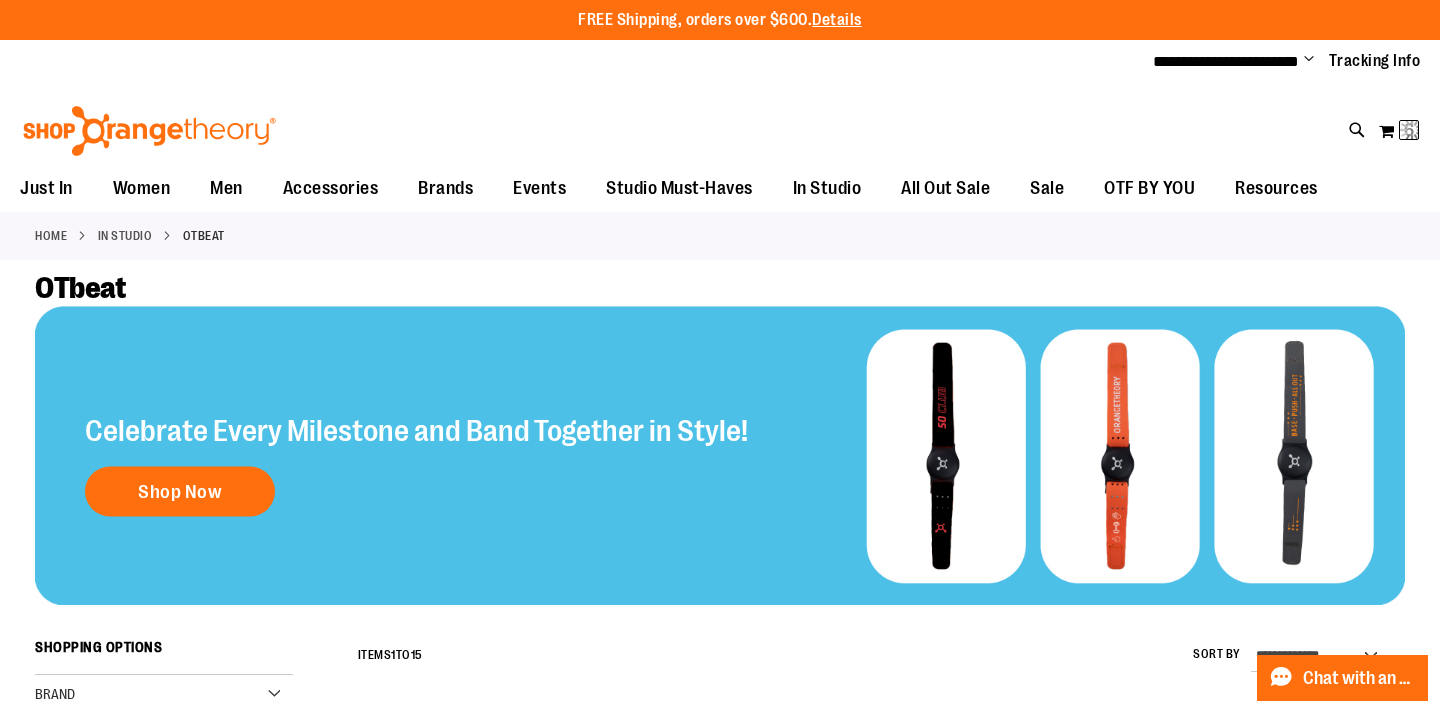 click on "Search" at bounding box center (719, 113) 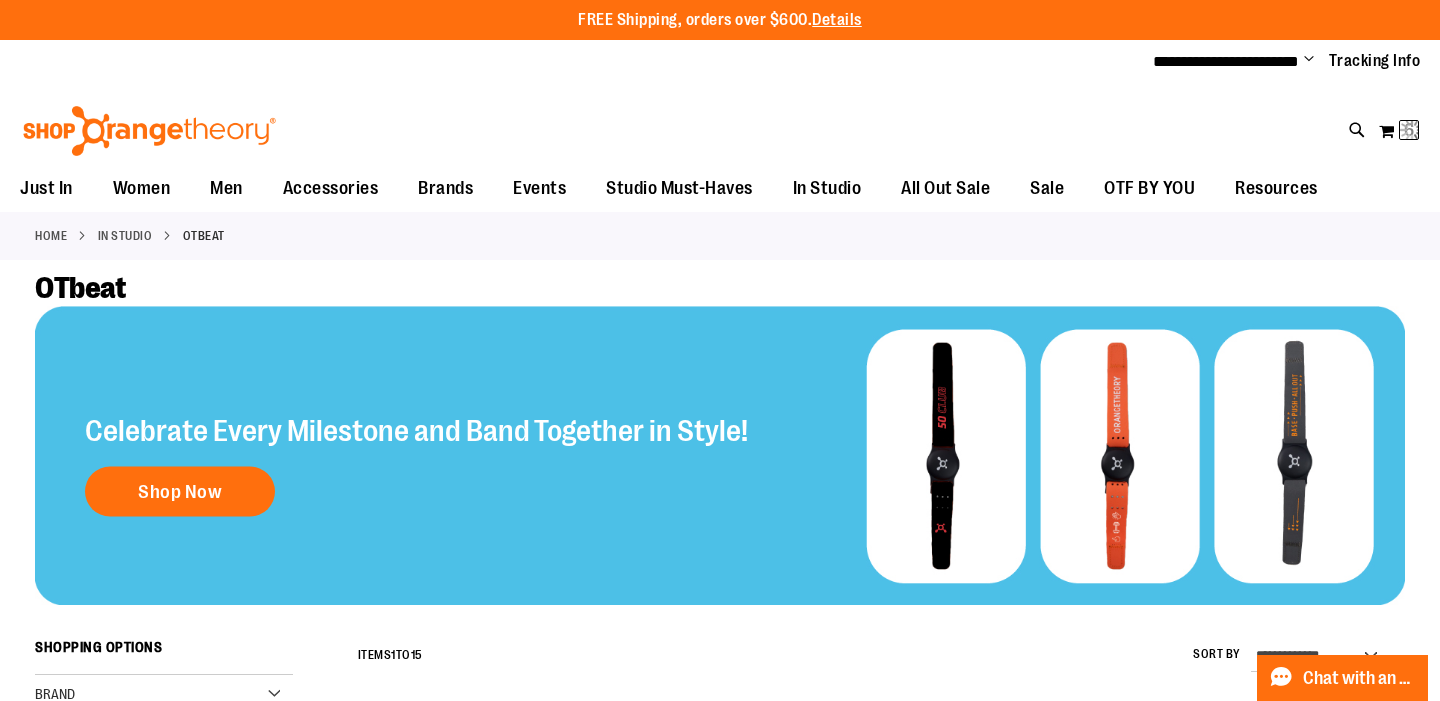 type on "***" 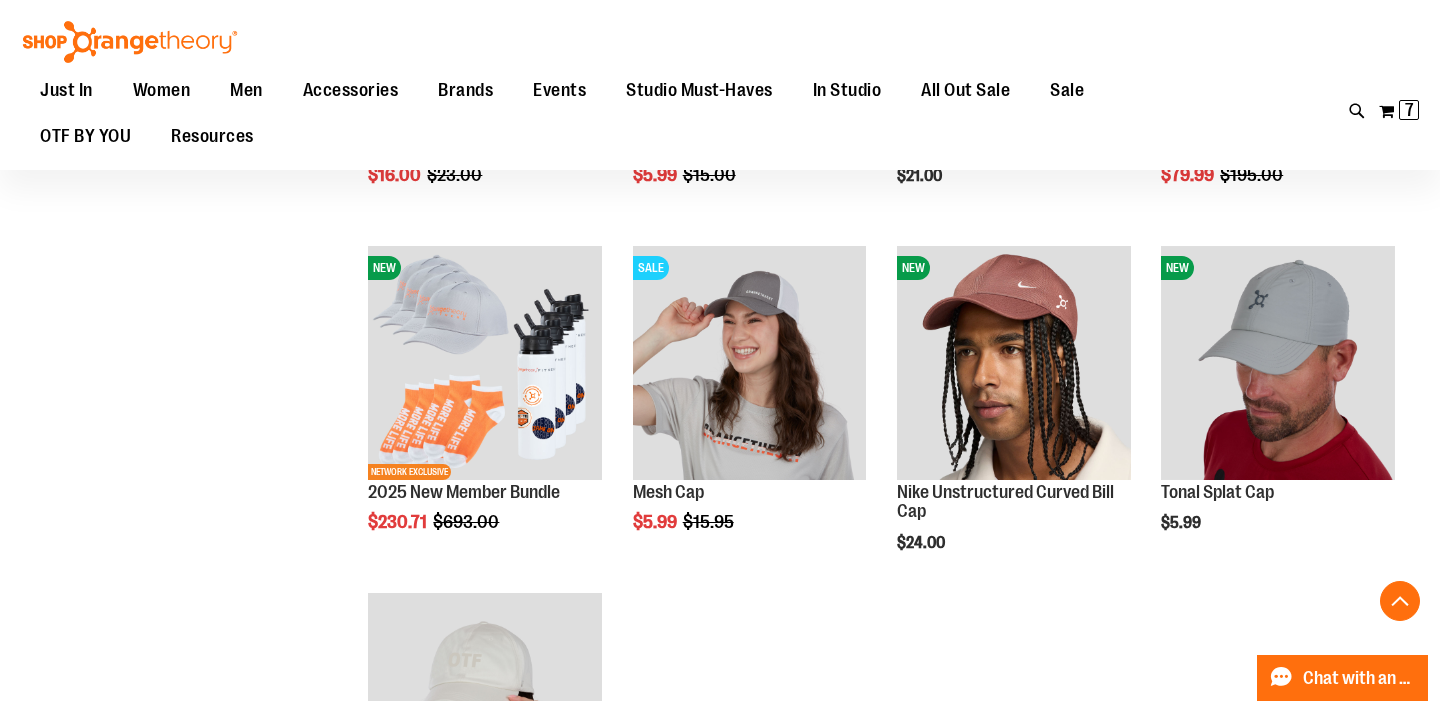 scroll, scrollTop: 683, scrollLeft: 0, axis: vertical 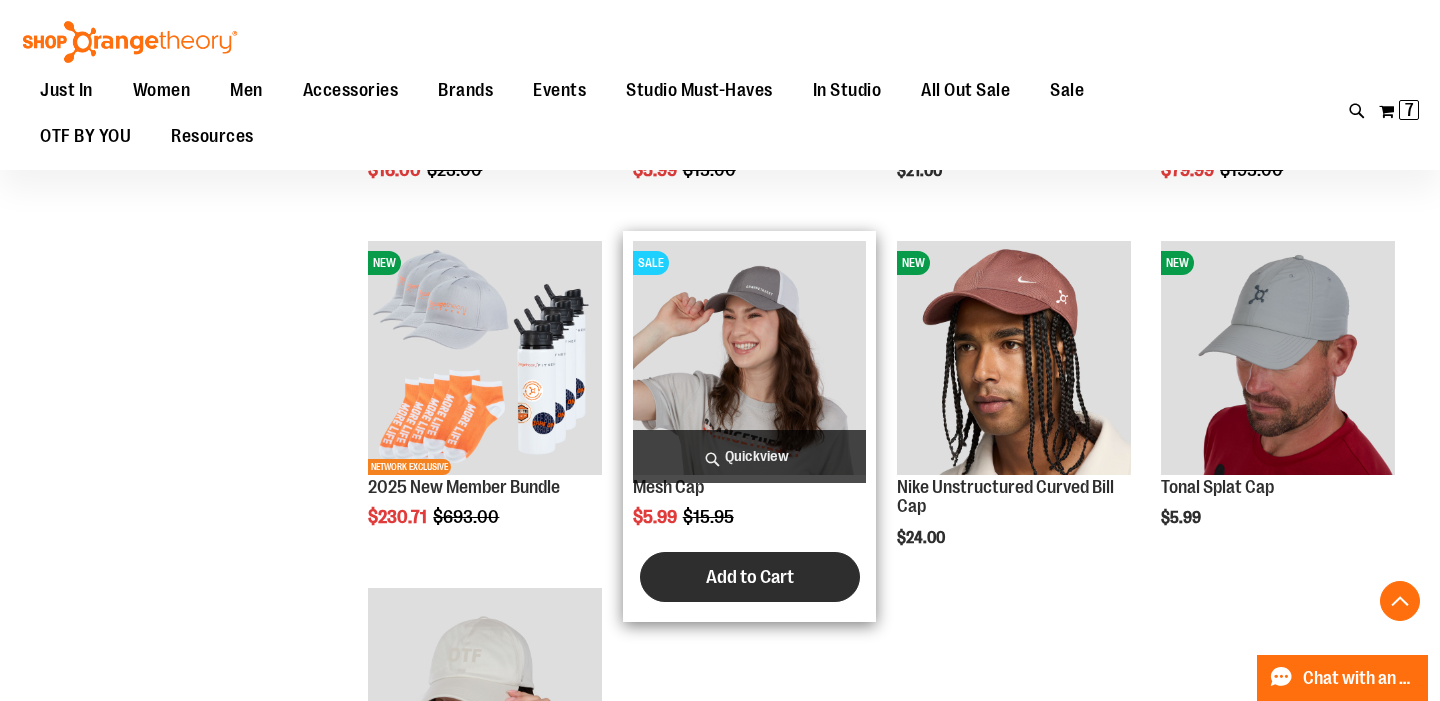 type on "**********" 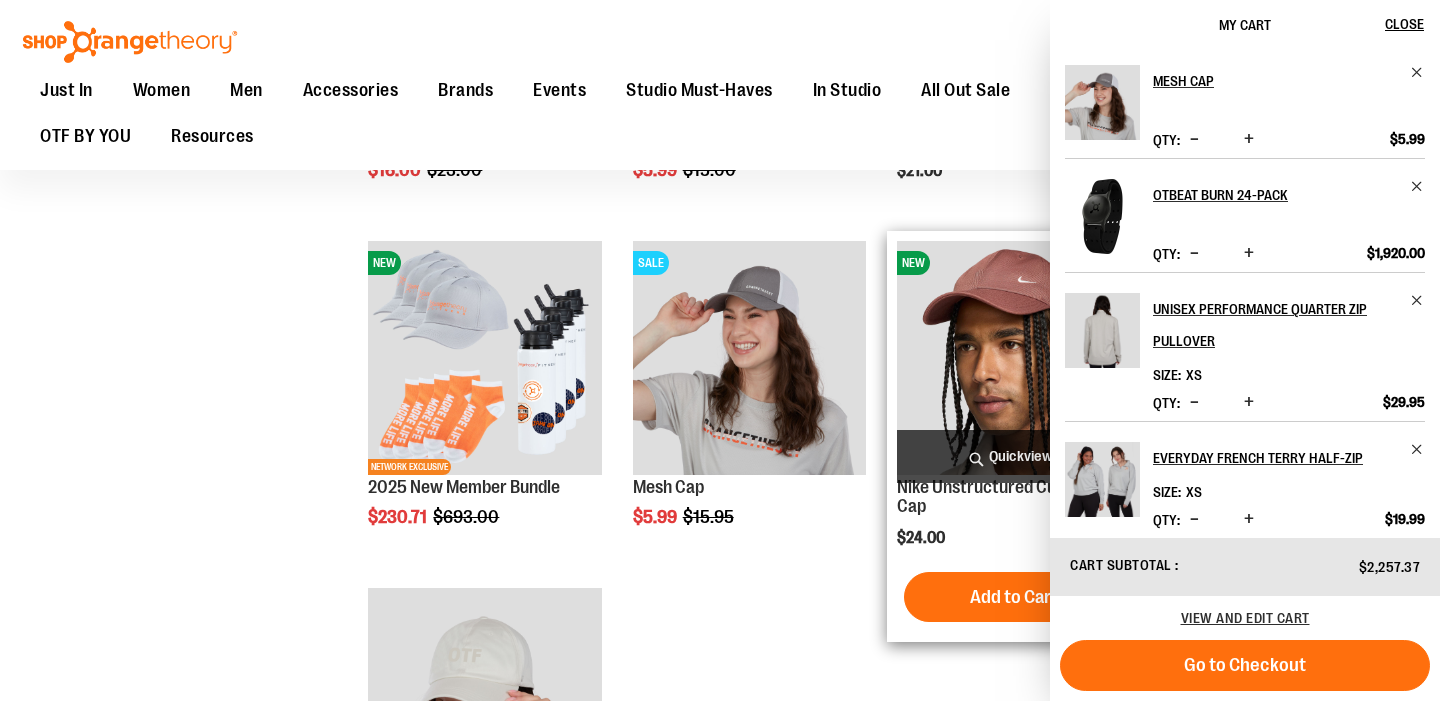 click at bounding box center (1014, 358) 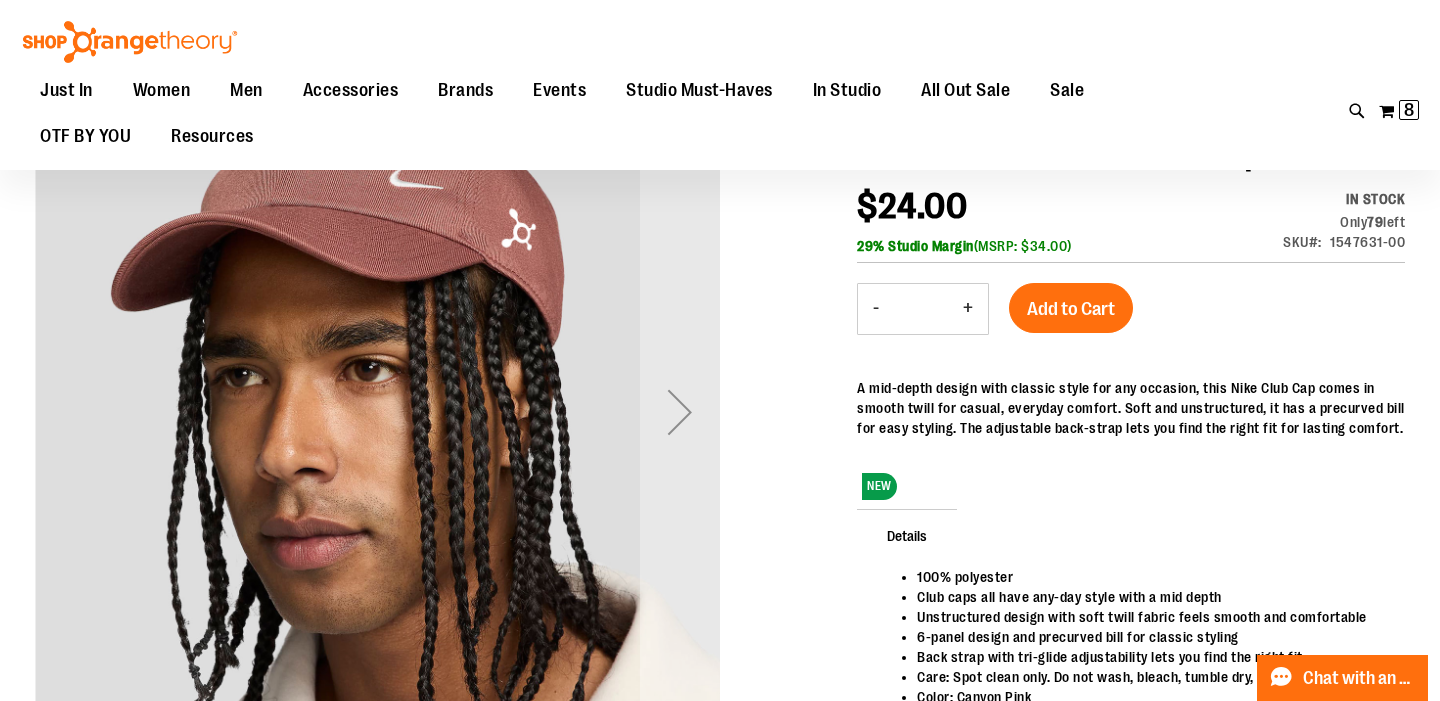 scroll, scrollTop: 0, scrollLeft: 0, axis: both 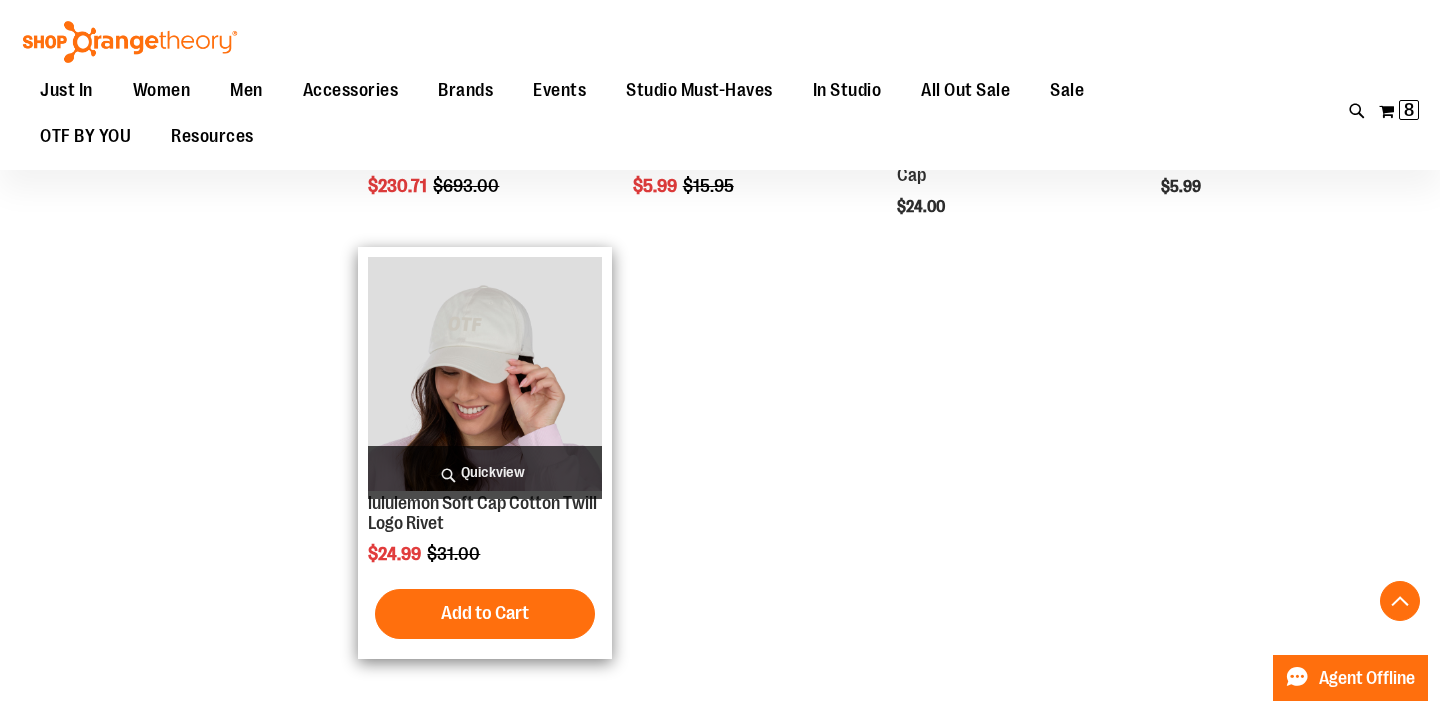 click at bounding box center [485, 374] 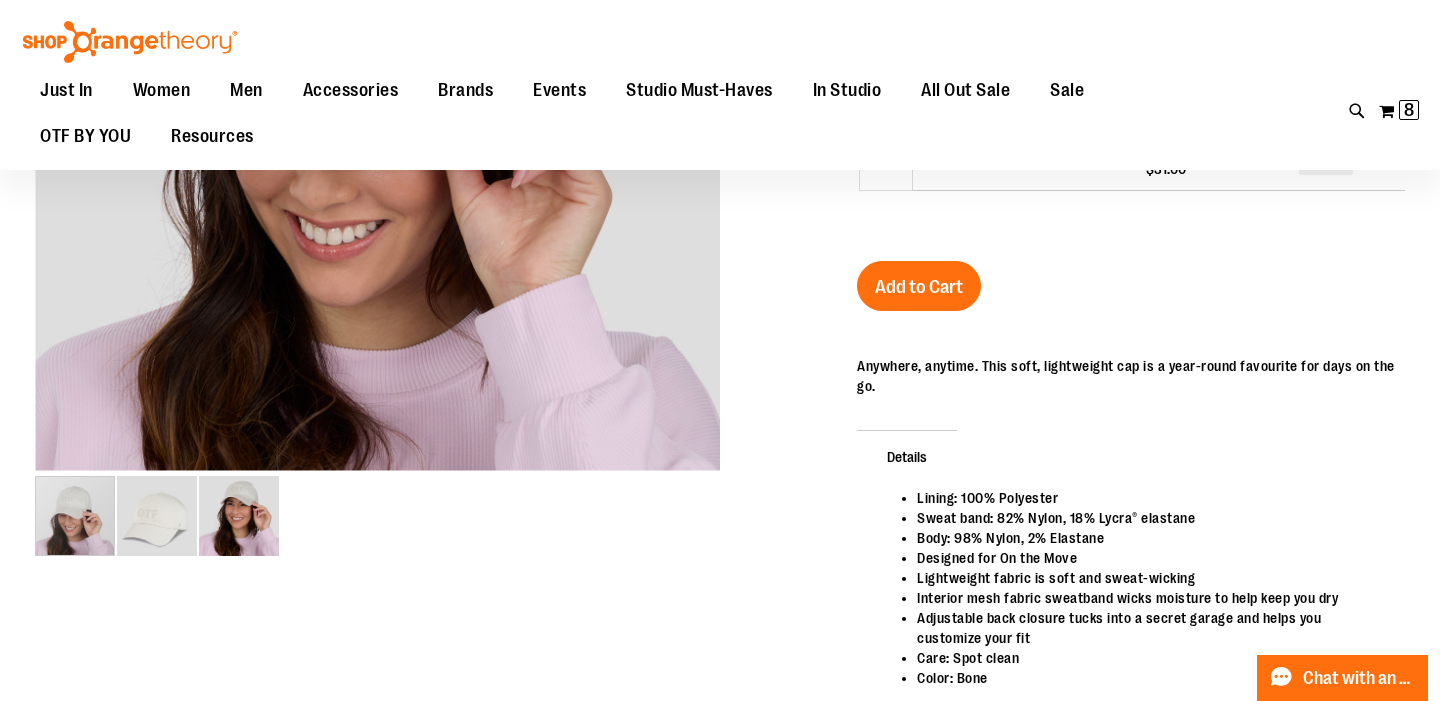 scroll, scrollTop: 0, scrollLeft: 0, axis: both 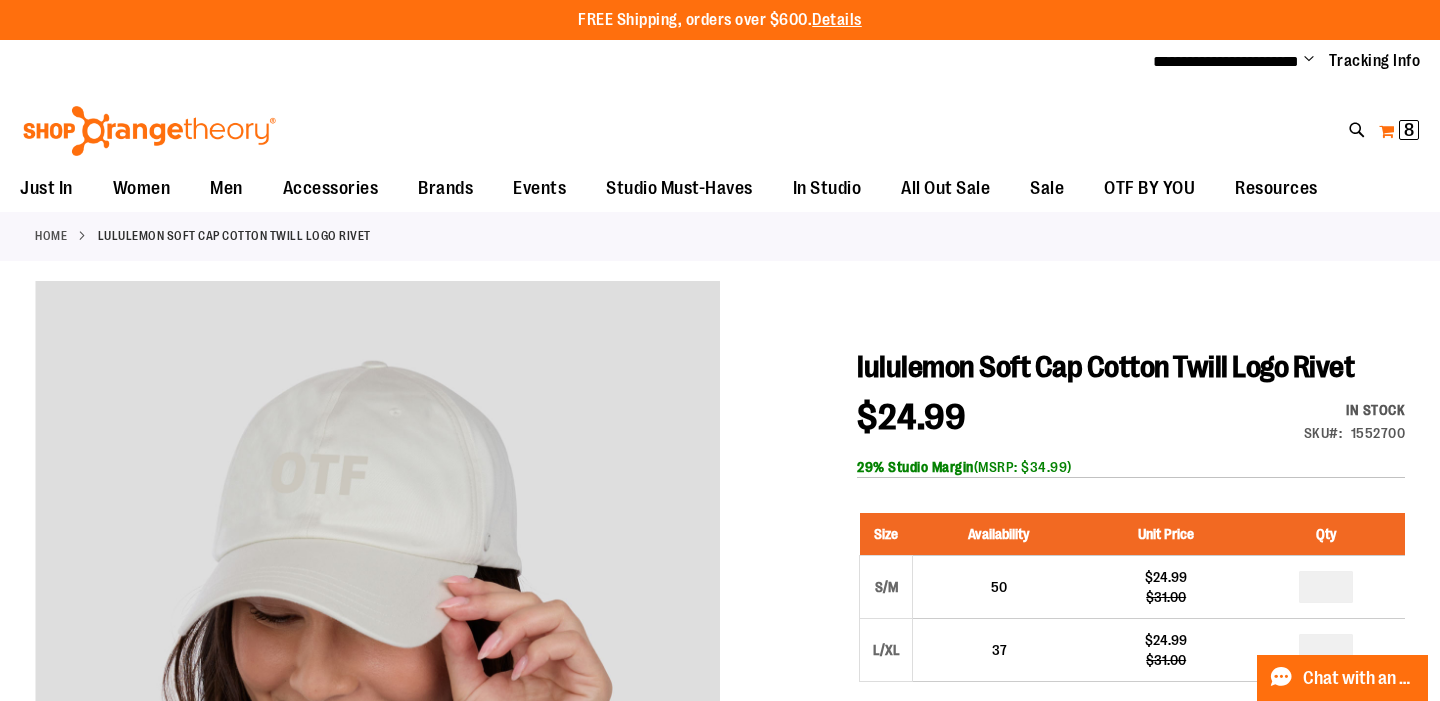 type on "**********" 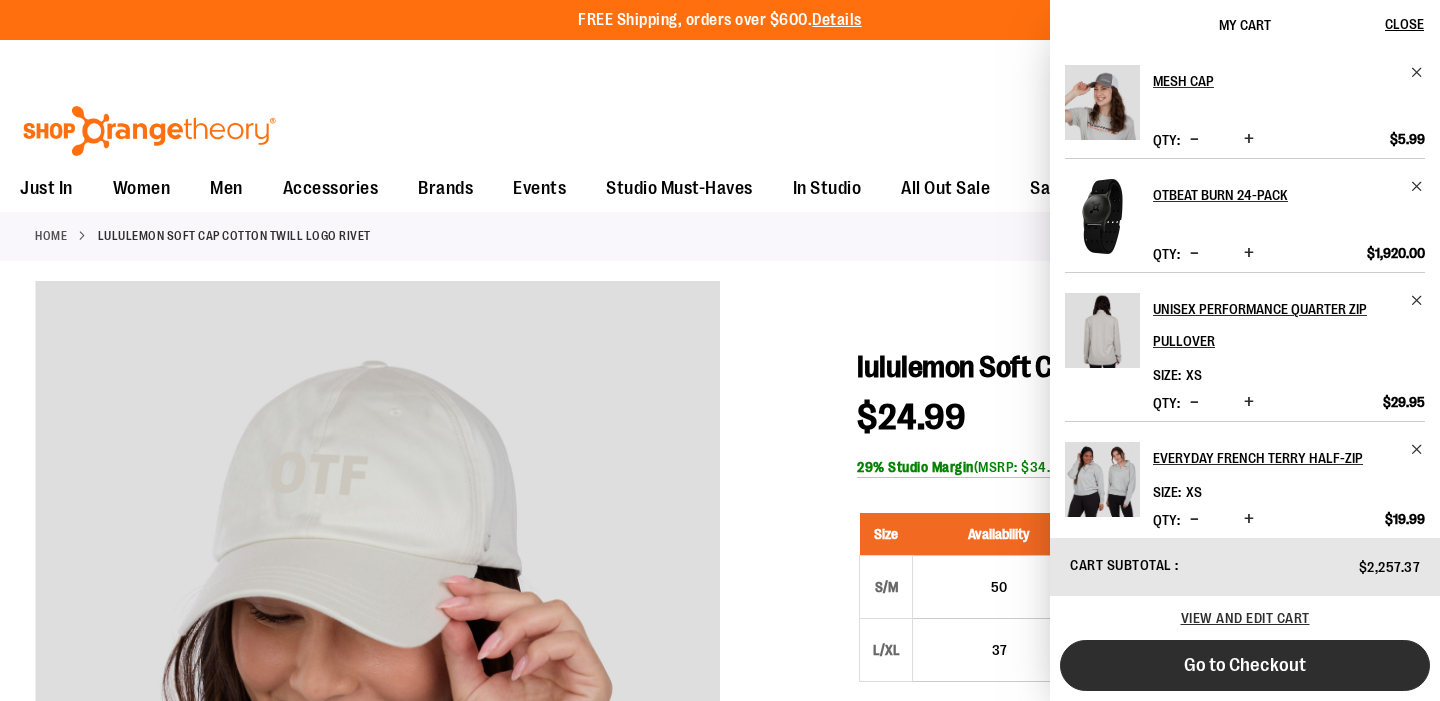 click on "Go to Checkout" at bounding box center (1245, 665) 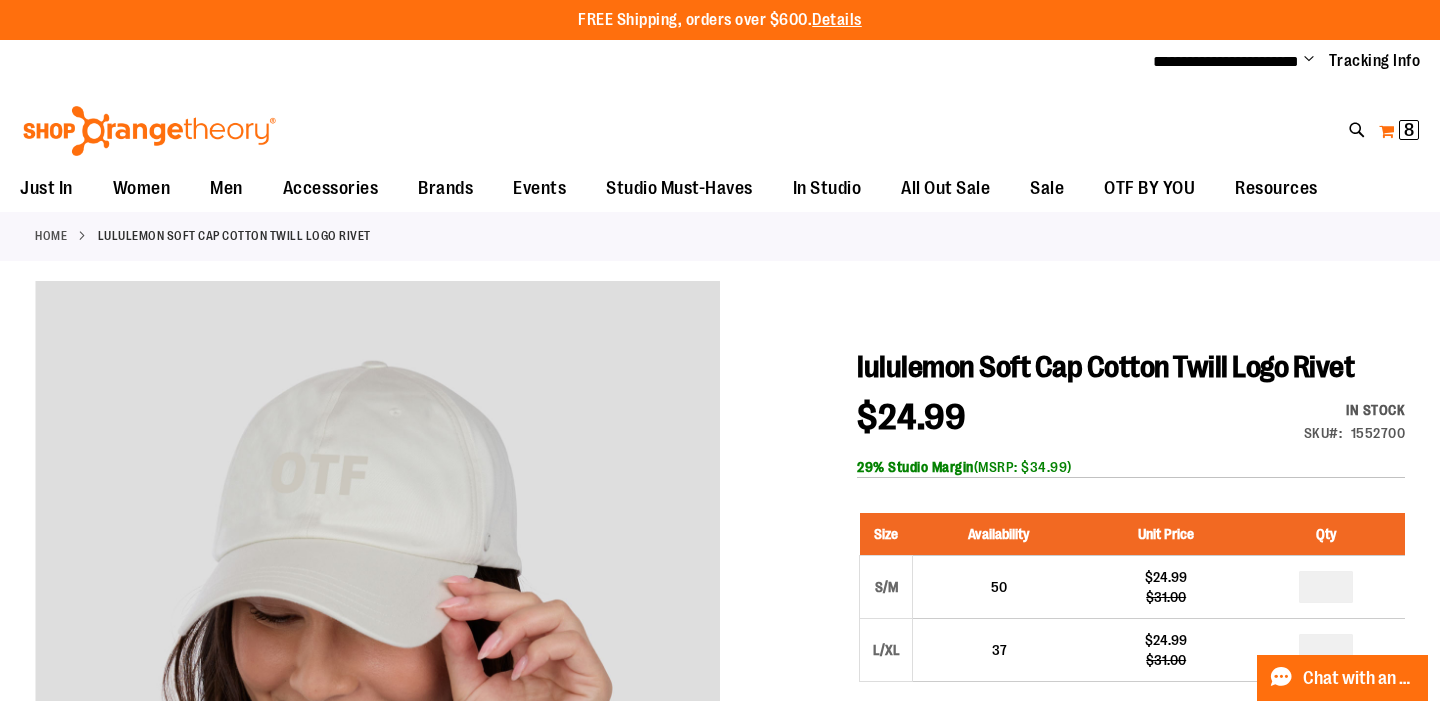 click on "My Cart
8
8
items" at bounding box center [1399, 131] 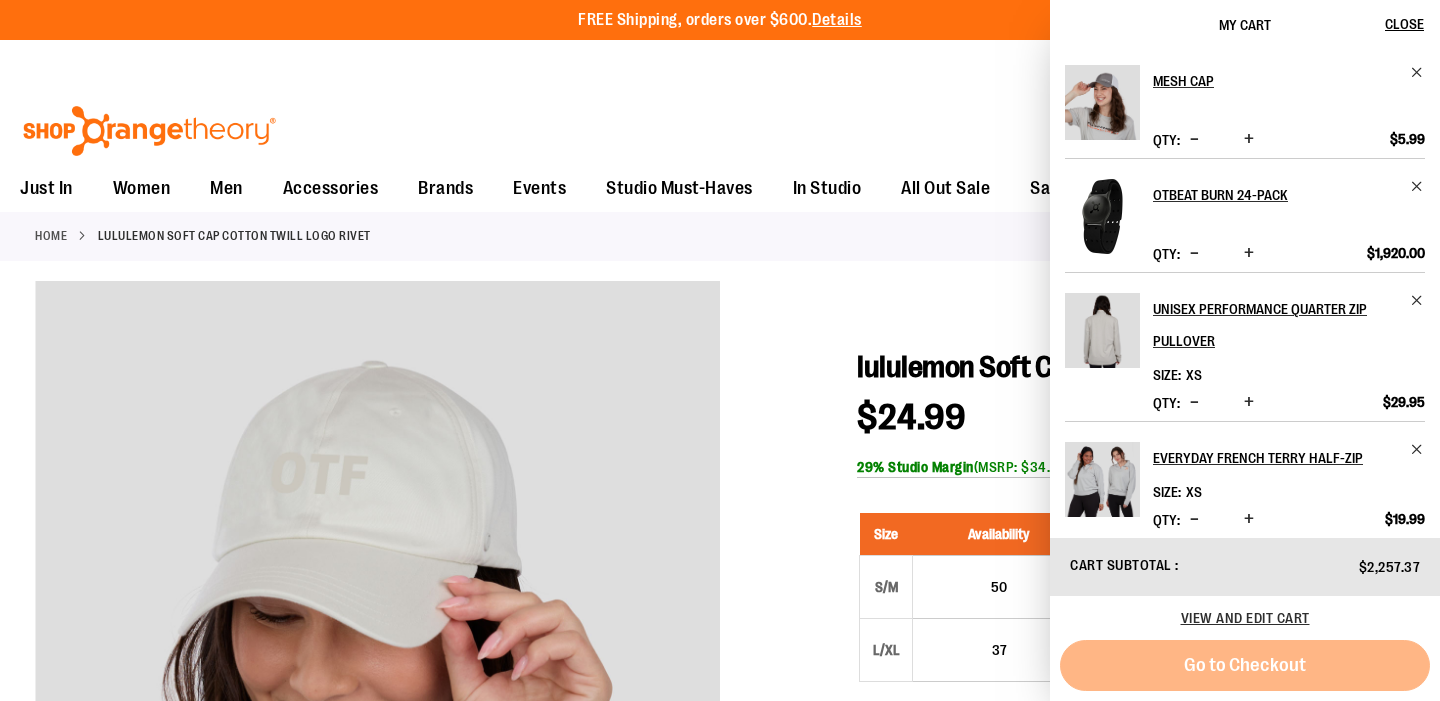 scroll, scrollTop: 584, scrollLeft: 0, axis: vertical 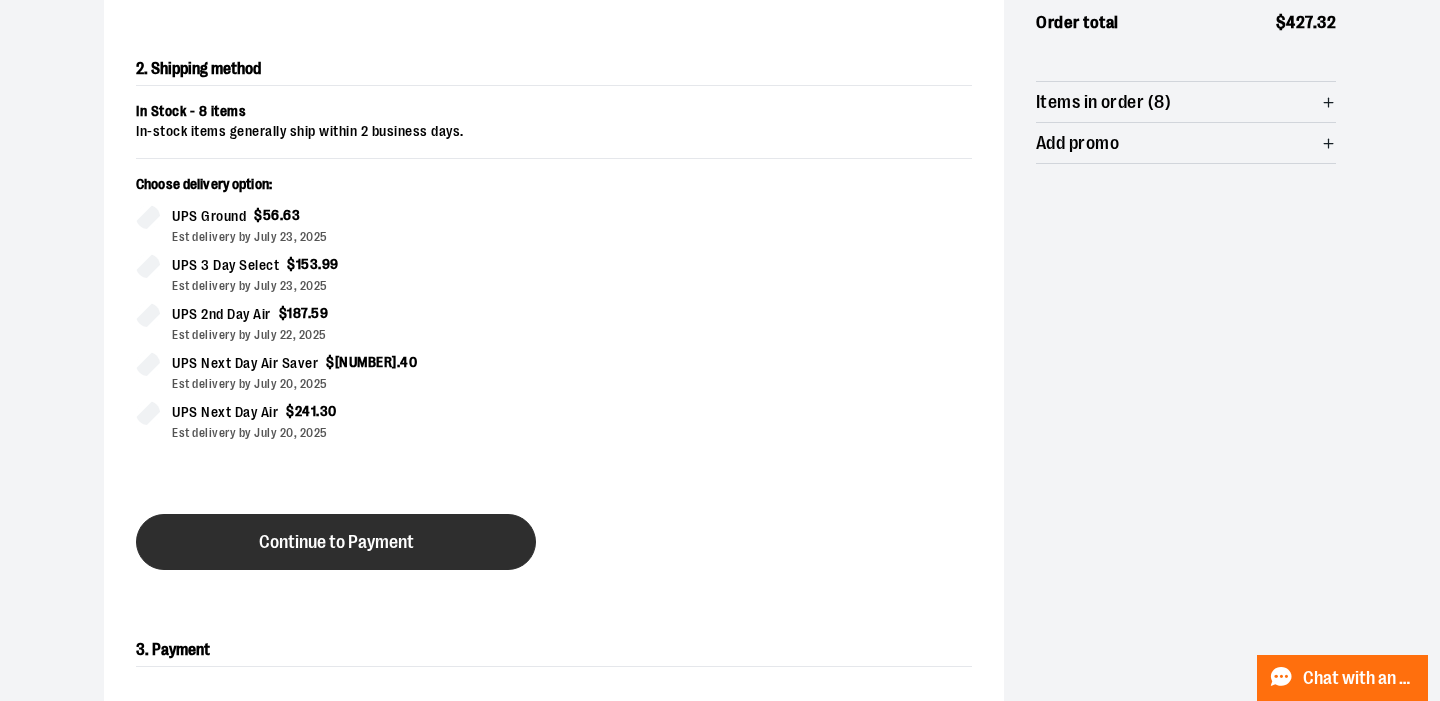 click on "Continue to Payment" at bounding box center [336, 542] 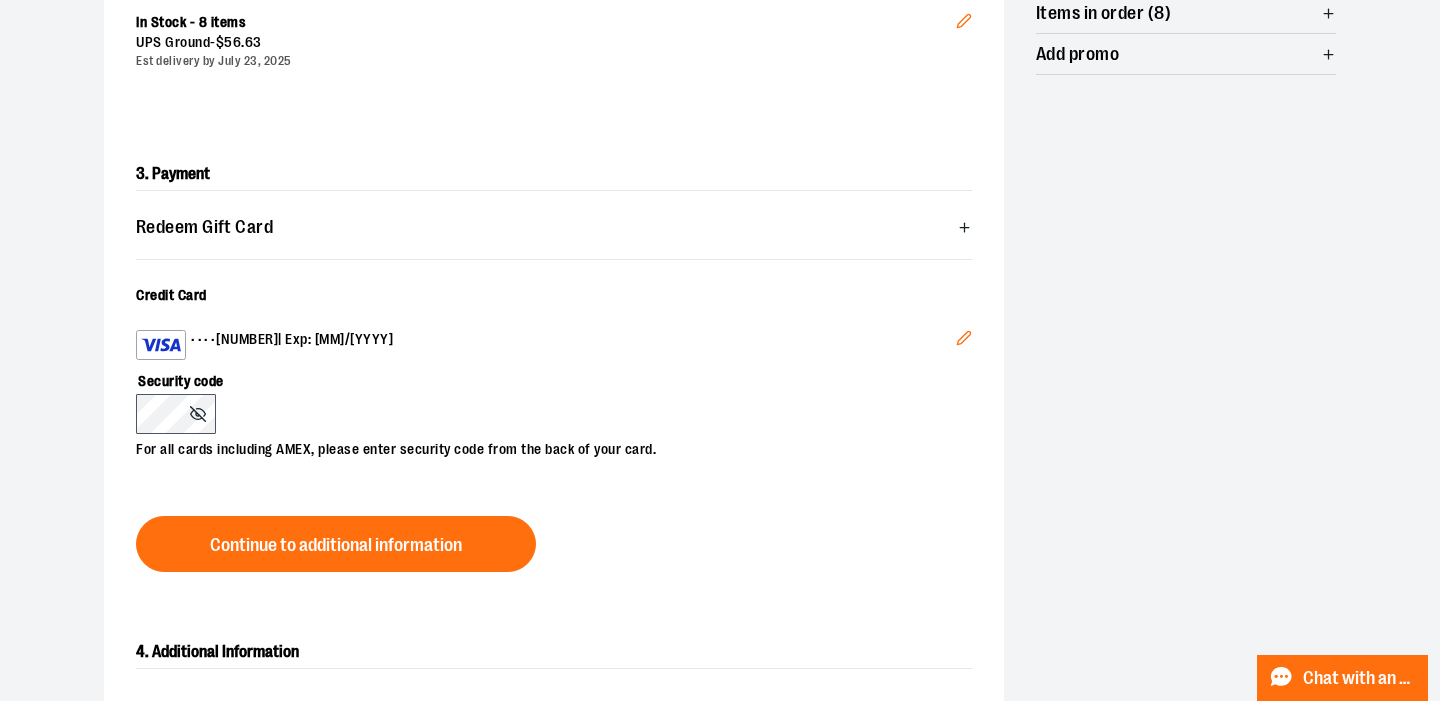 scroll, scrollTop: 496, scrollLeft: 0, axis: vertical 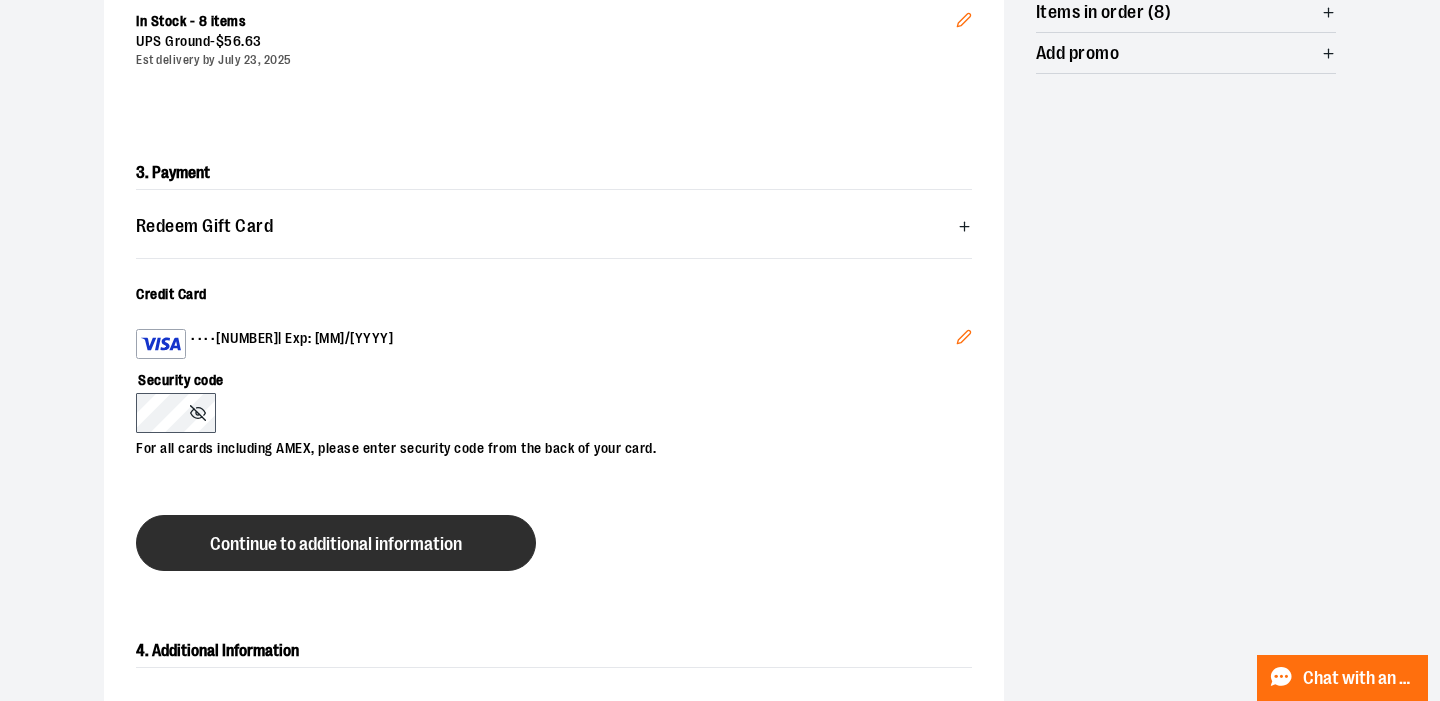 click on "Continue to additional information" at bounding box center (336, 544) 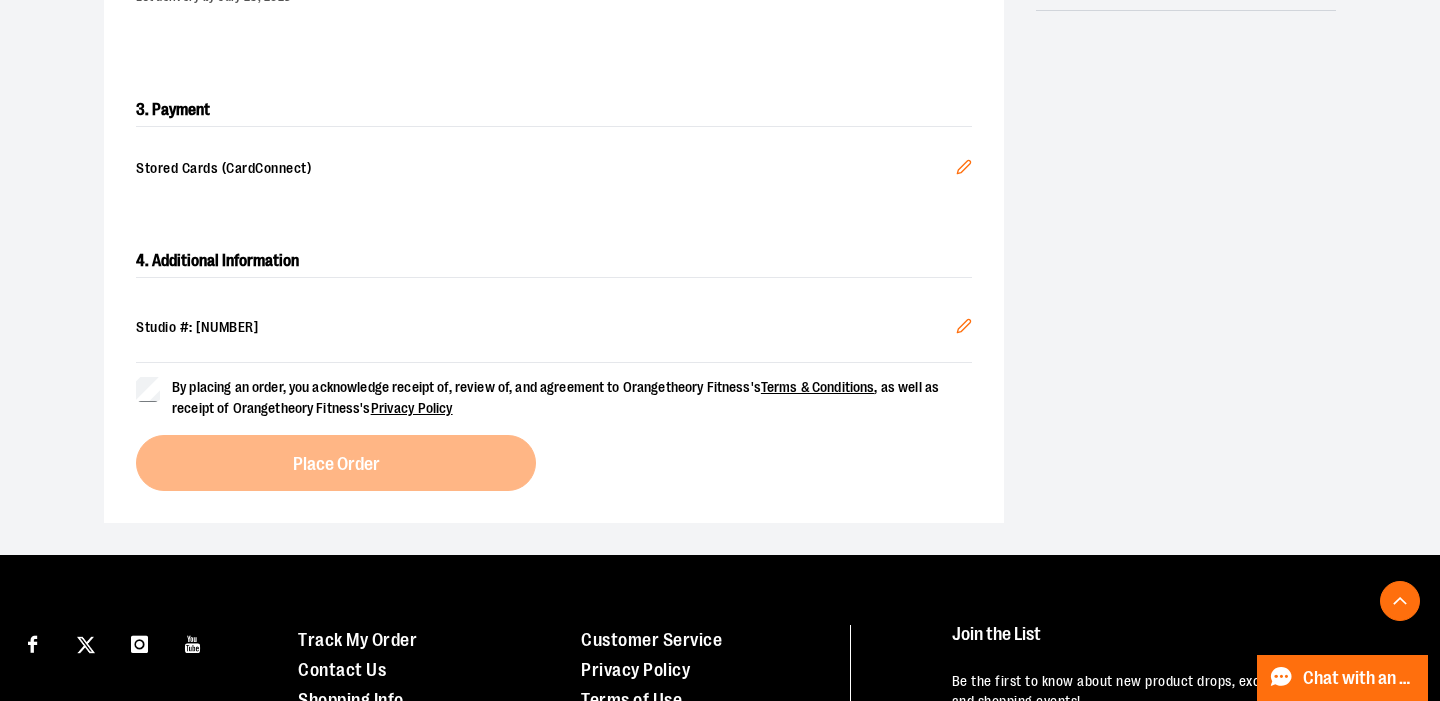 scroll, scrollTop: 559, scrollLeft: 0, axis: vertical 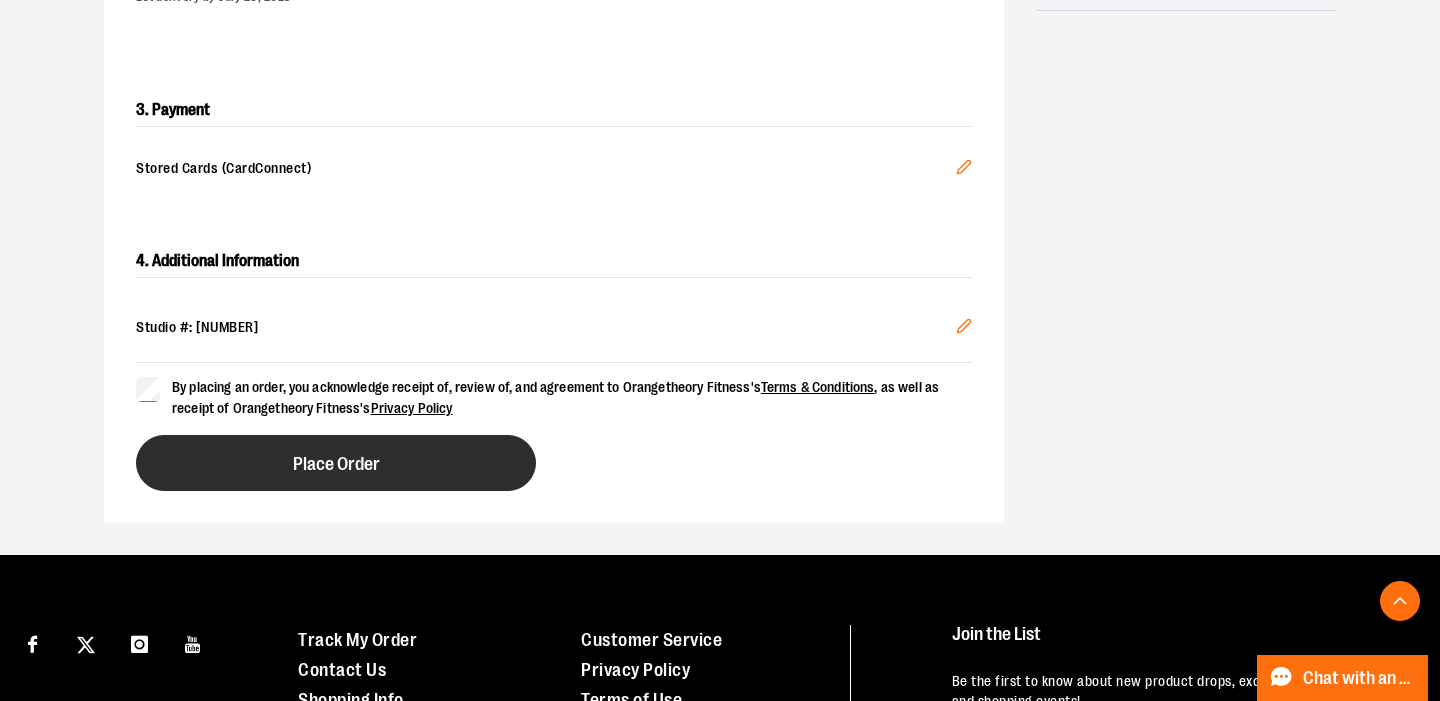 click on "Place Order" at bounding box center (336, 463) 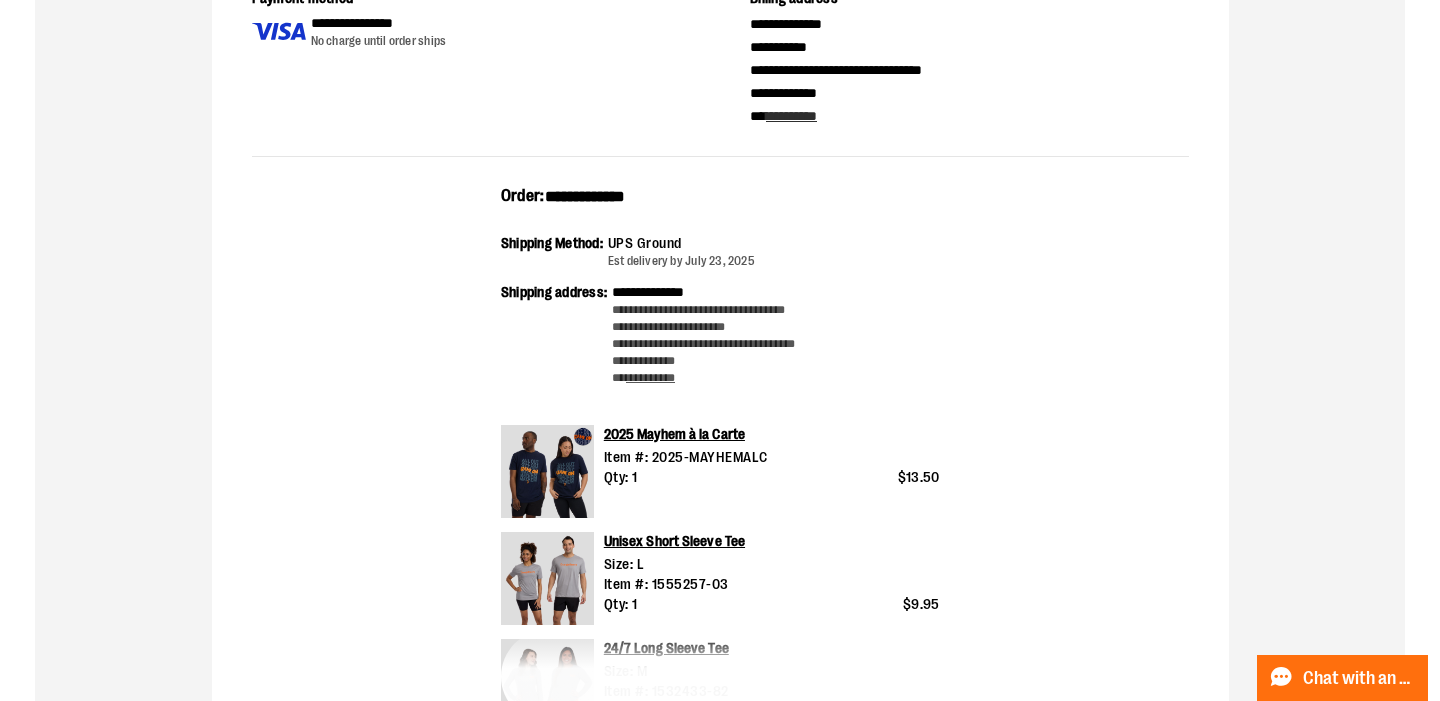 scroll, scrollTop: 0, scrollLeft: 0, axis: both 